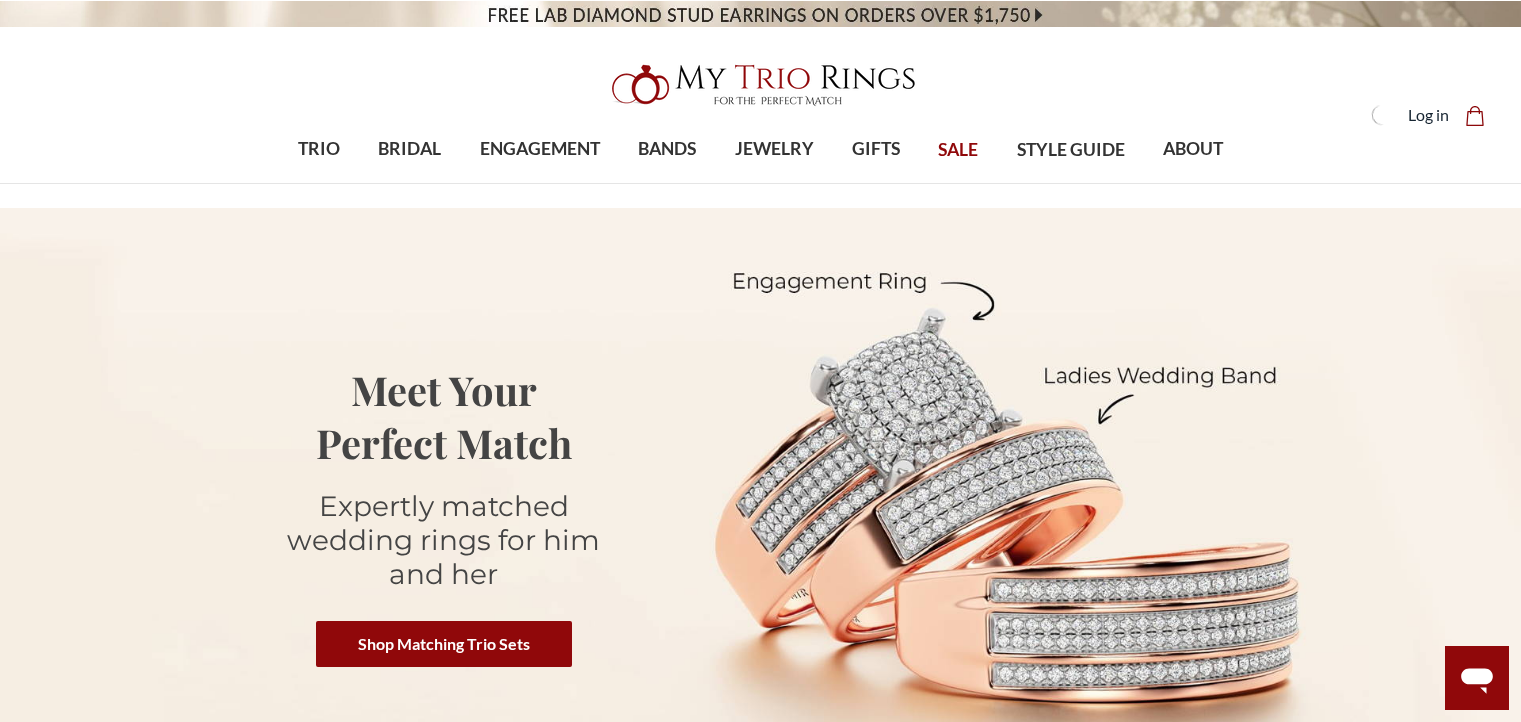 scroll, scrollTop: 0, scrollLeft: 0, axis: both 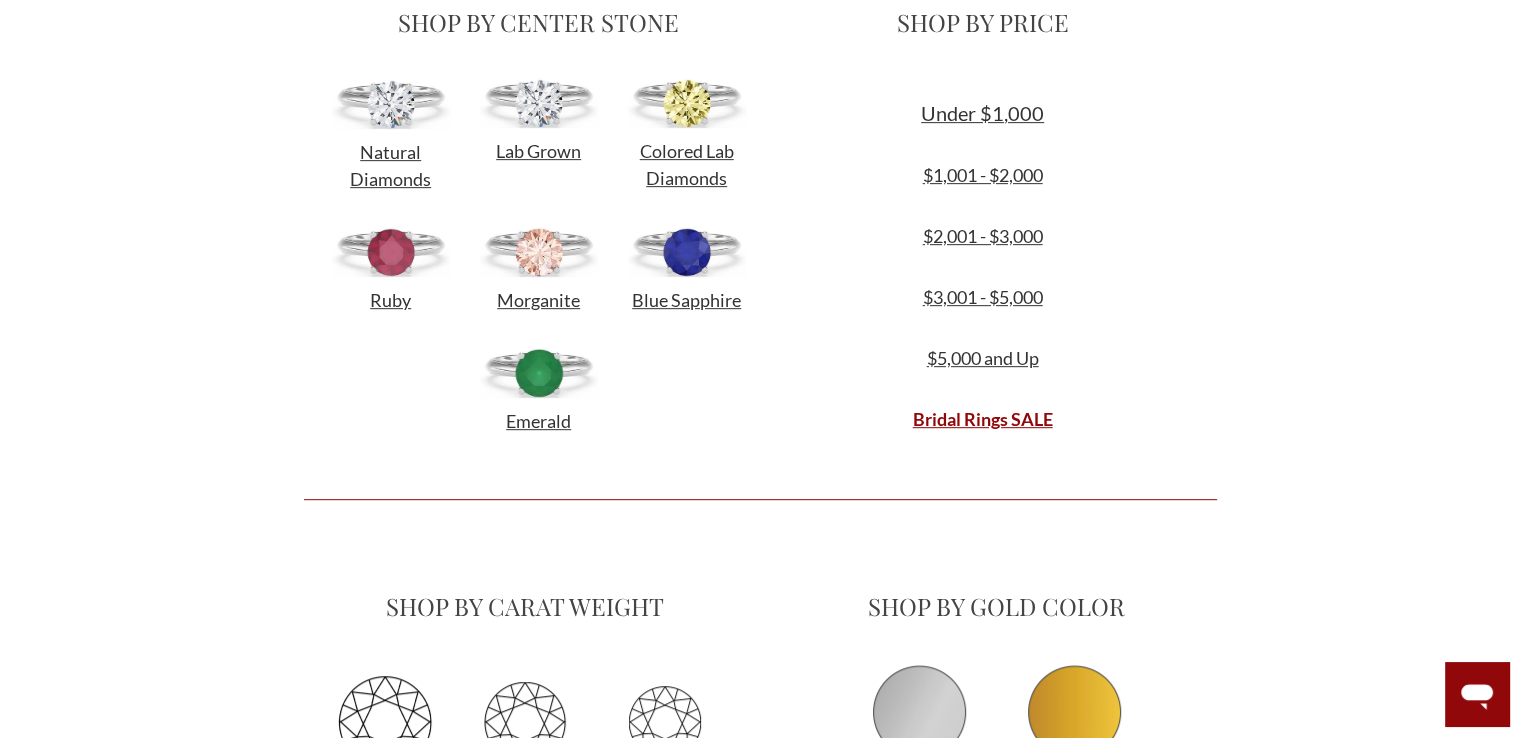 click at bounding box center (391, 252) 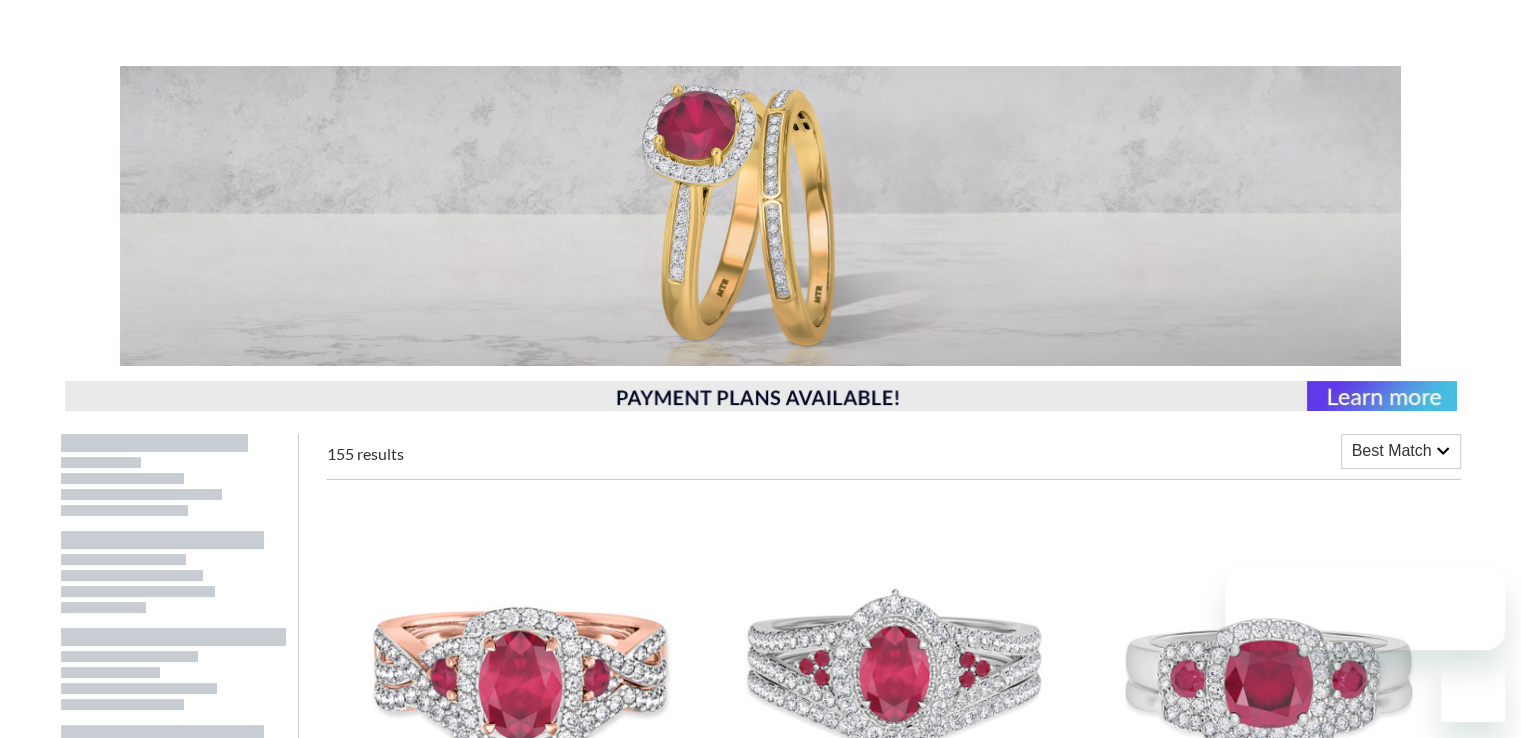 scroll, scrollTop: 500, scrollLeft: 0, axis: vertical 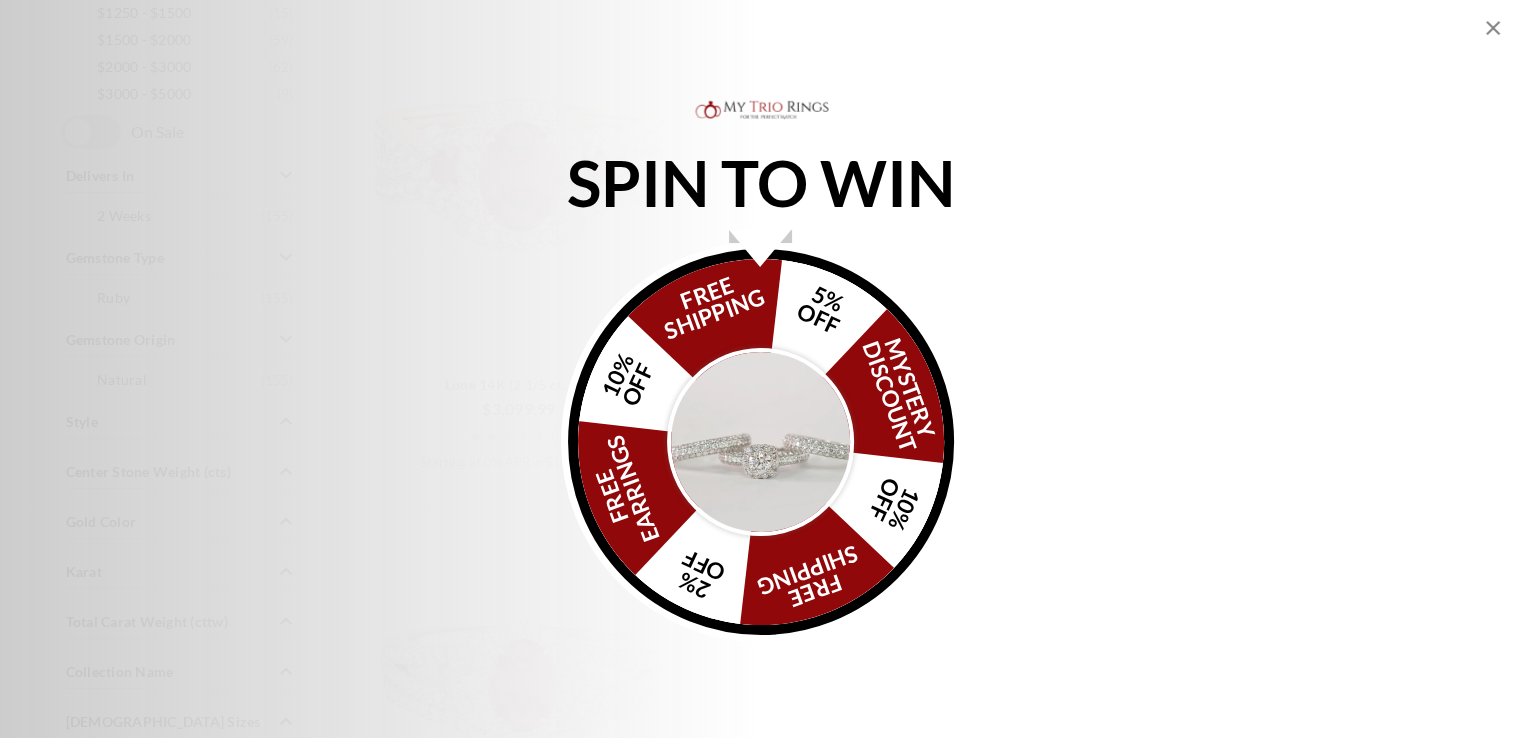 click 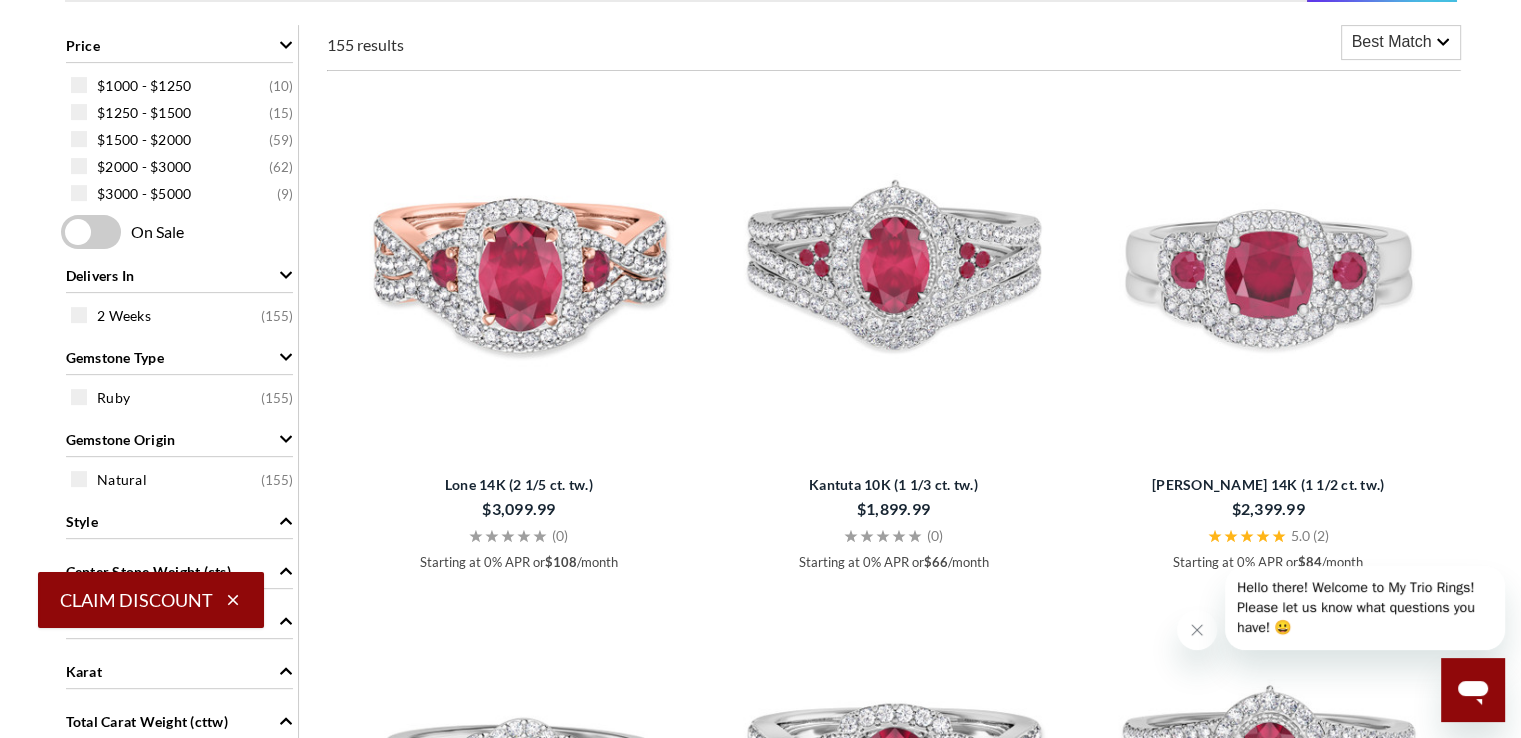 scroll, scrollTop: 0, scrollLeft: 0, axis: both 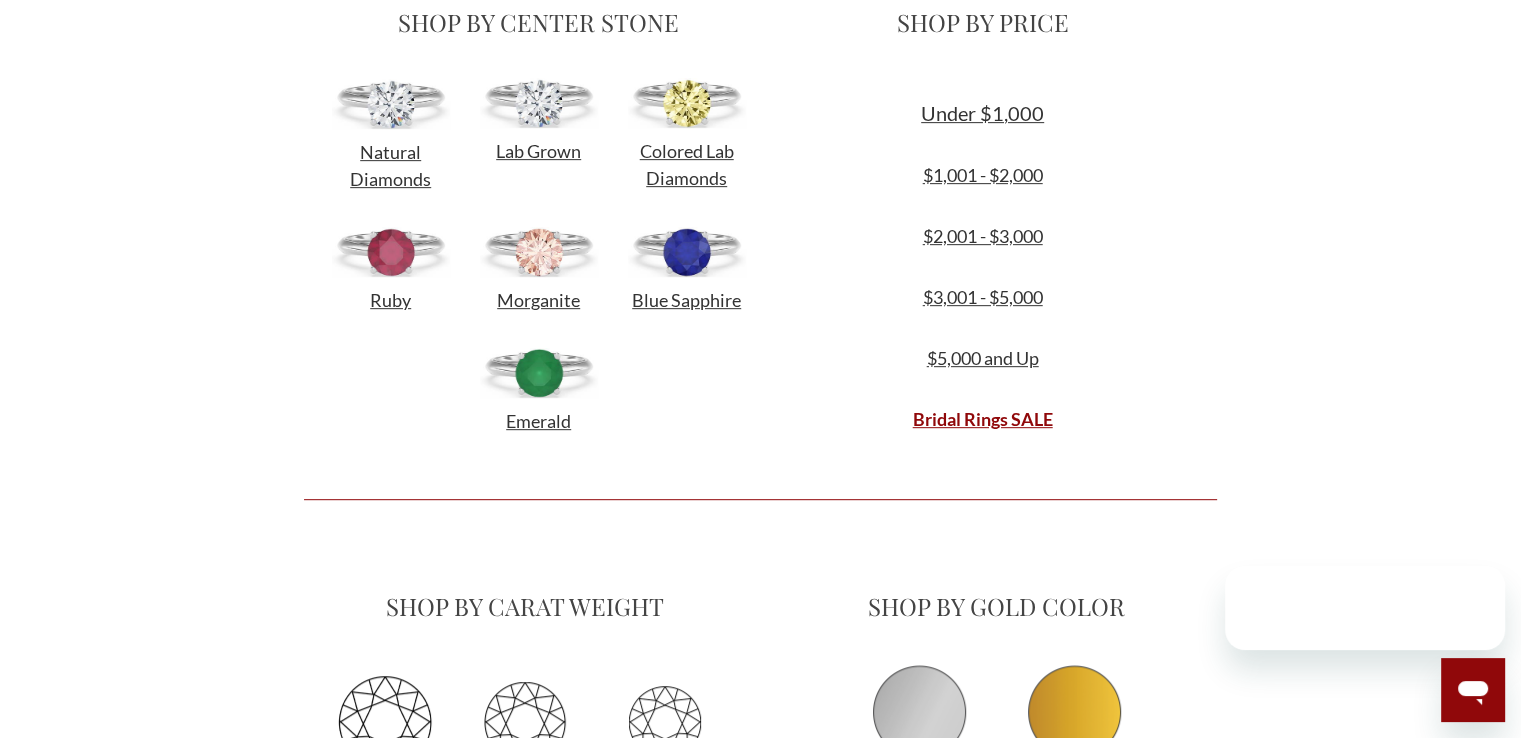 click at bounding box center (539, 373) 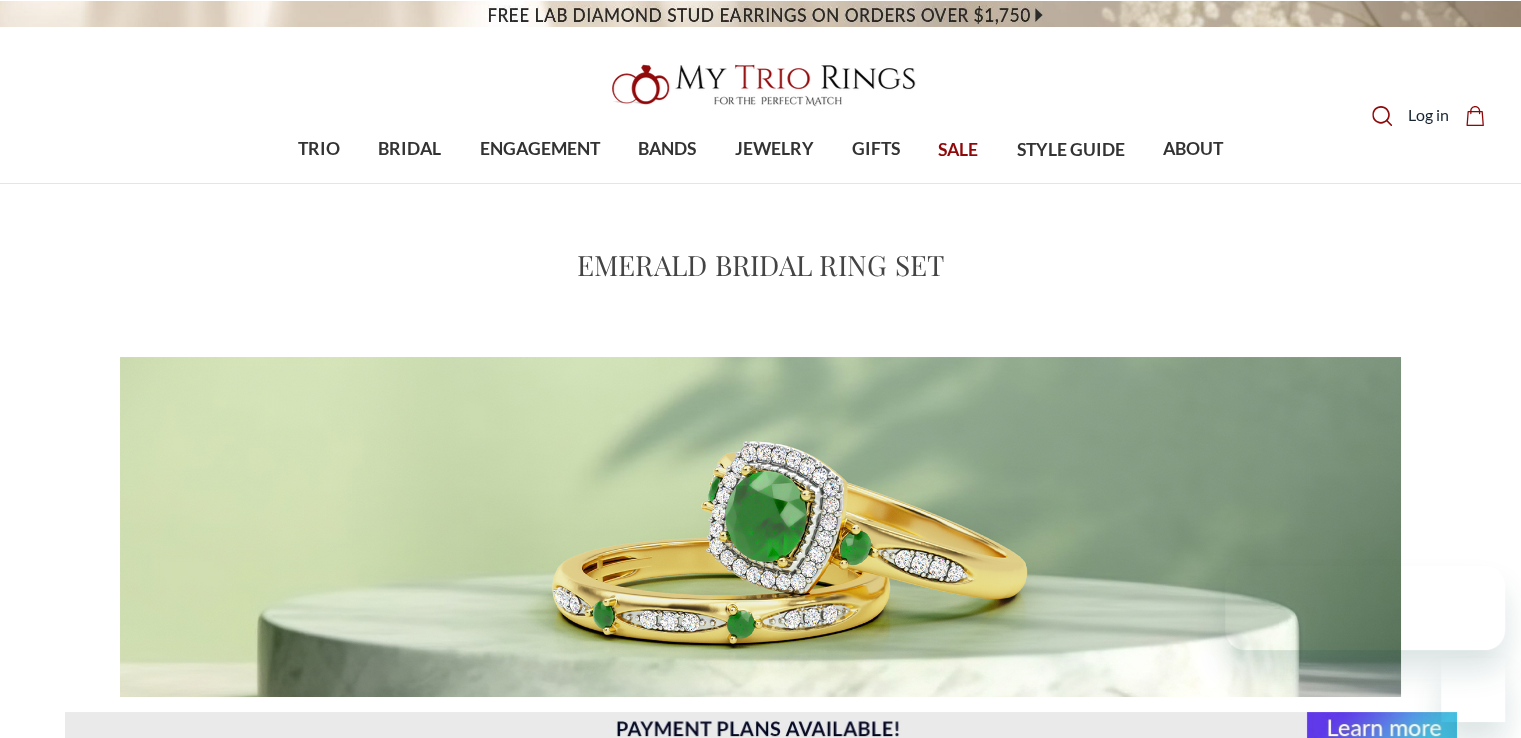 scroll, scrollTop: 300, scrollLeft: 0, axis: vertical 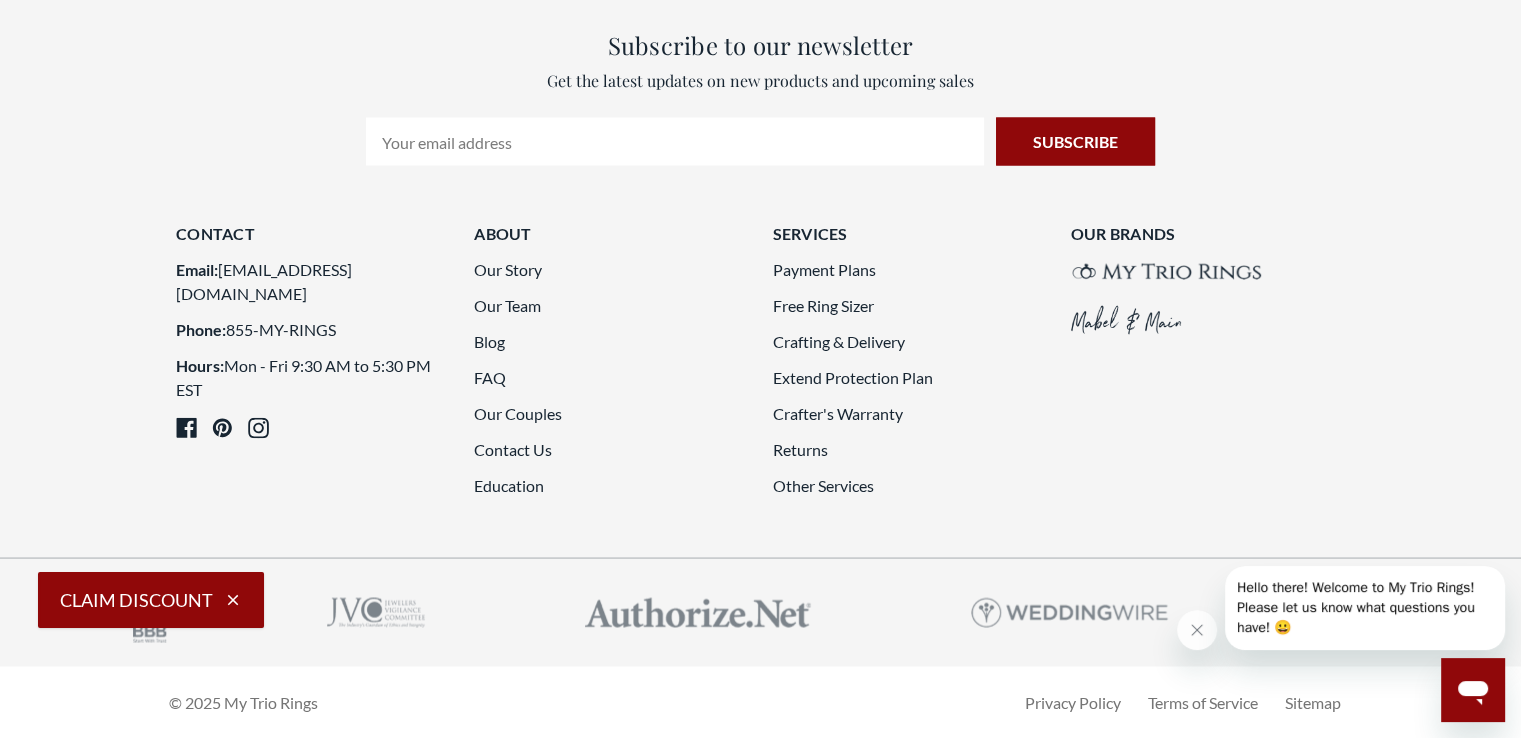 click on "2" 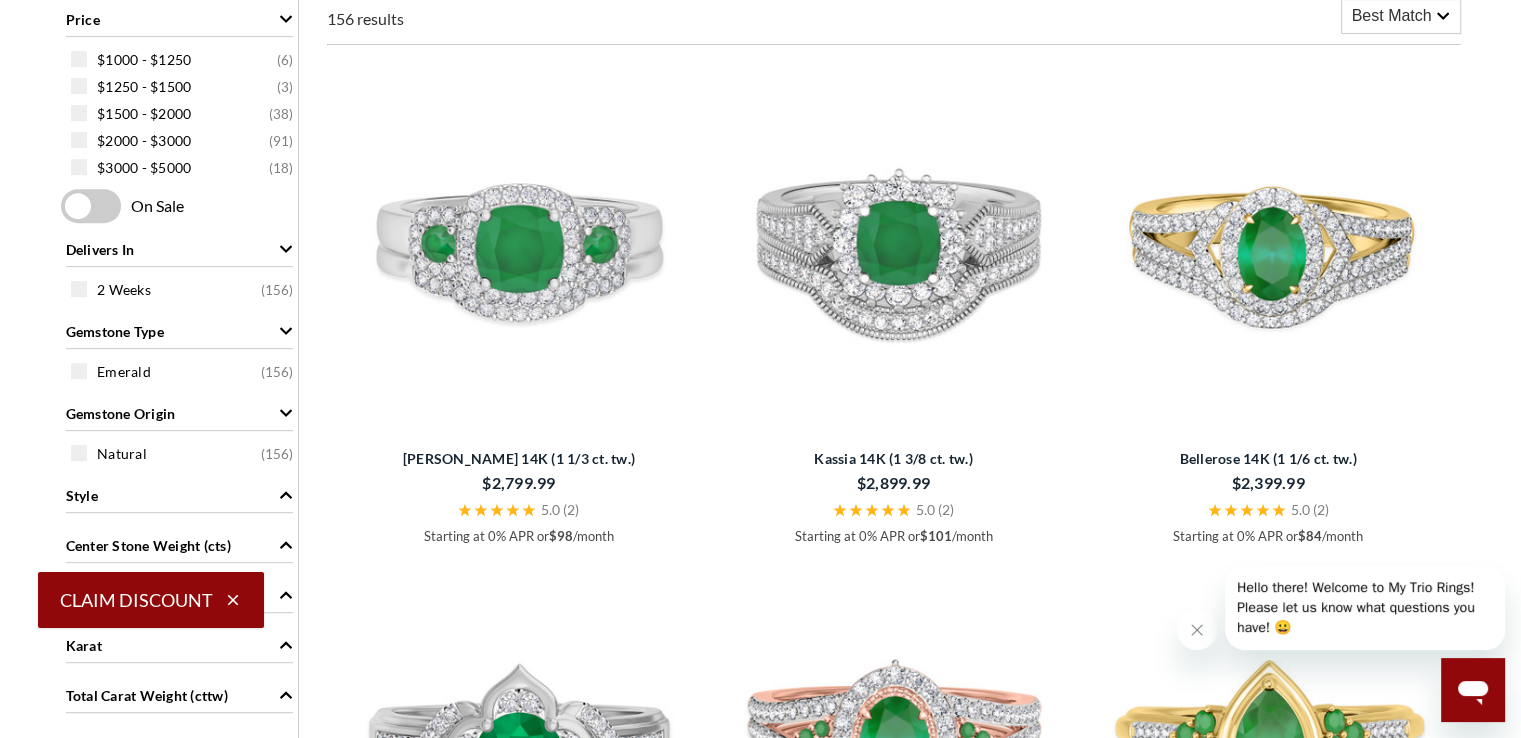 scroll, scrollTop: 941, scrollLeft: 0, axis: vertical 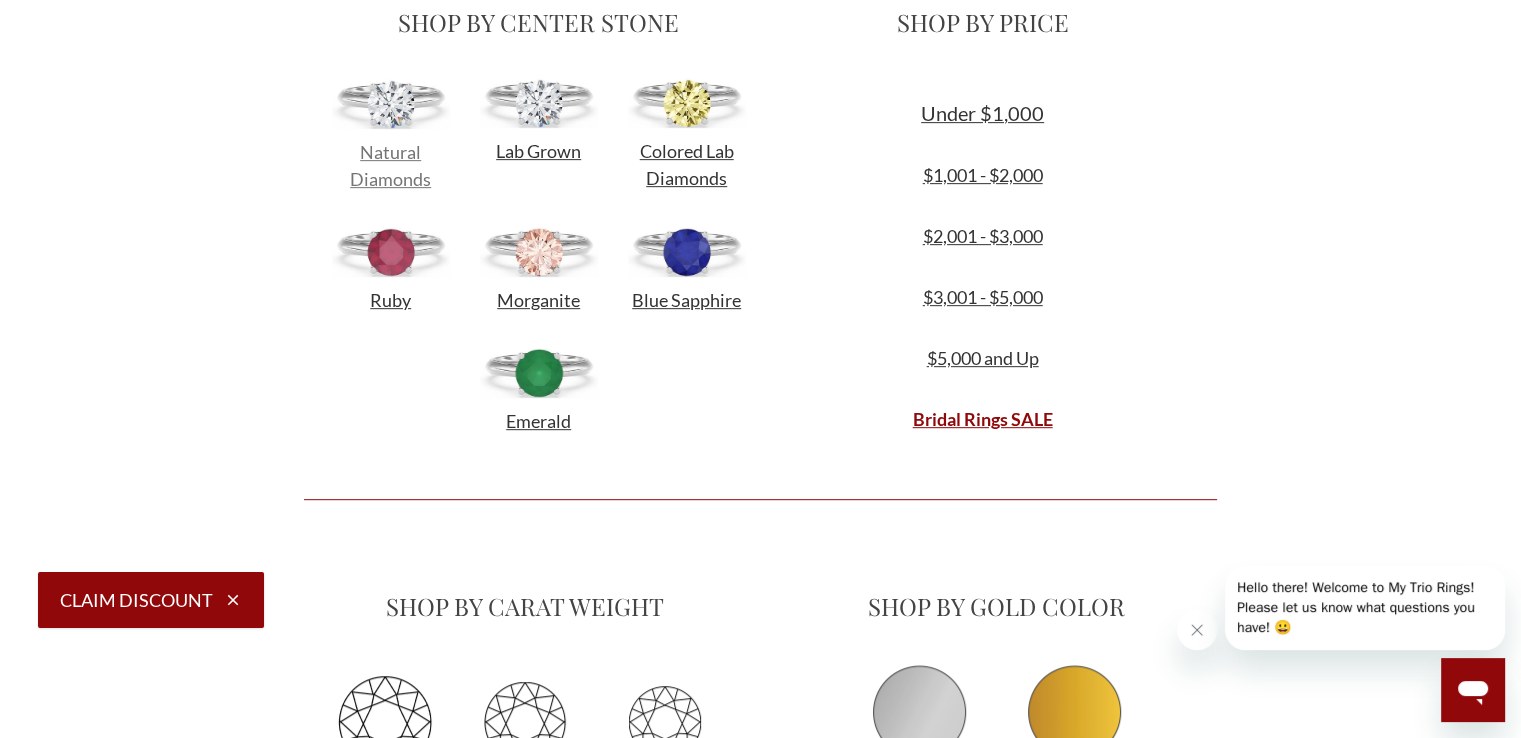 click on "Natural Diamonds" at bounding box center [390, 165] 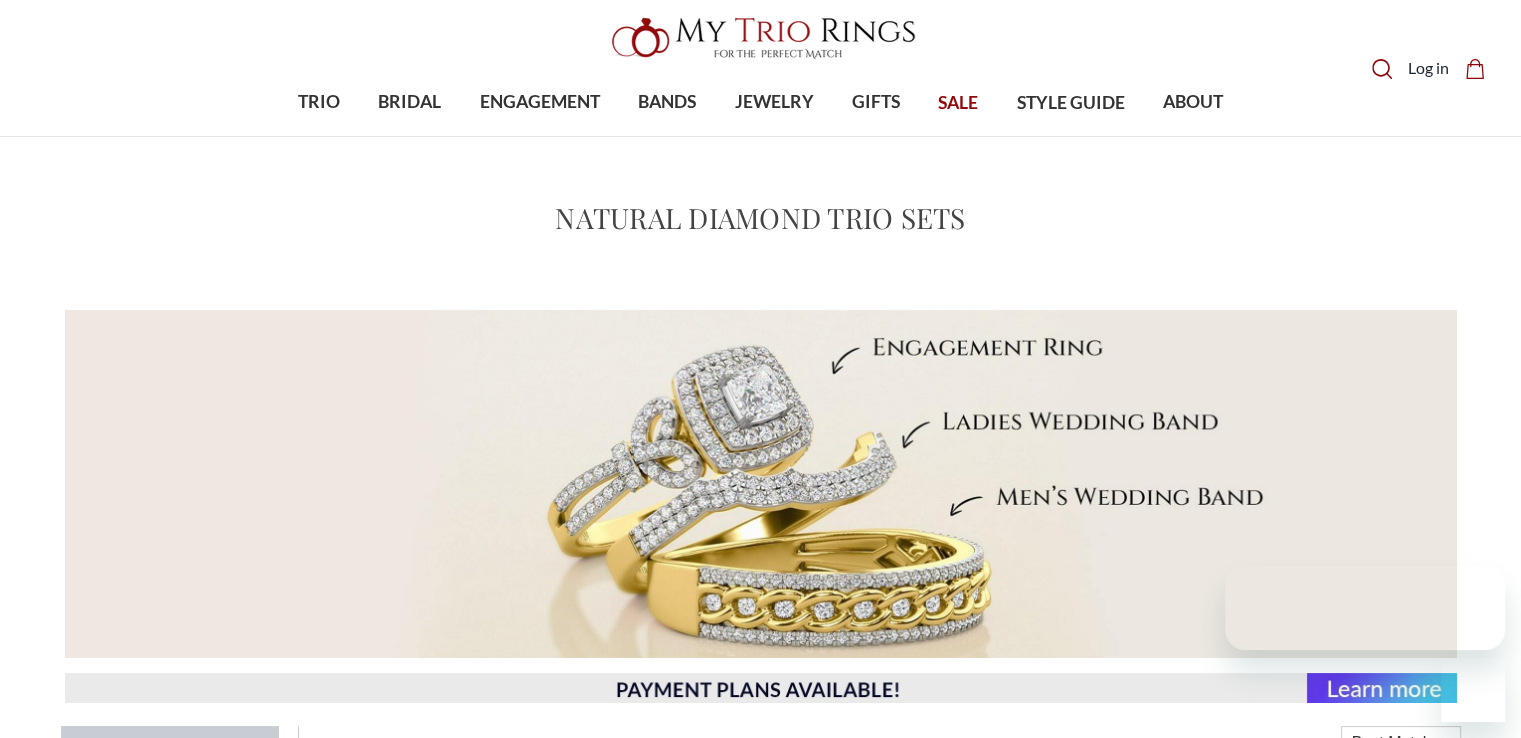 scroll, scrollTop: 400, scrollLeft: 0, axis: vertical 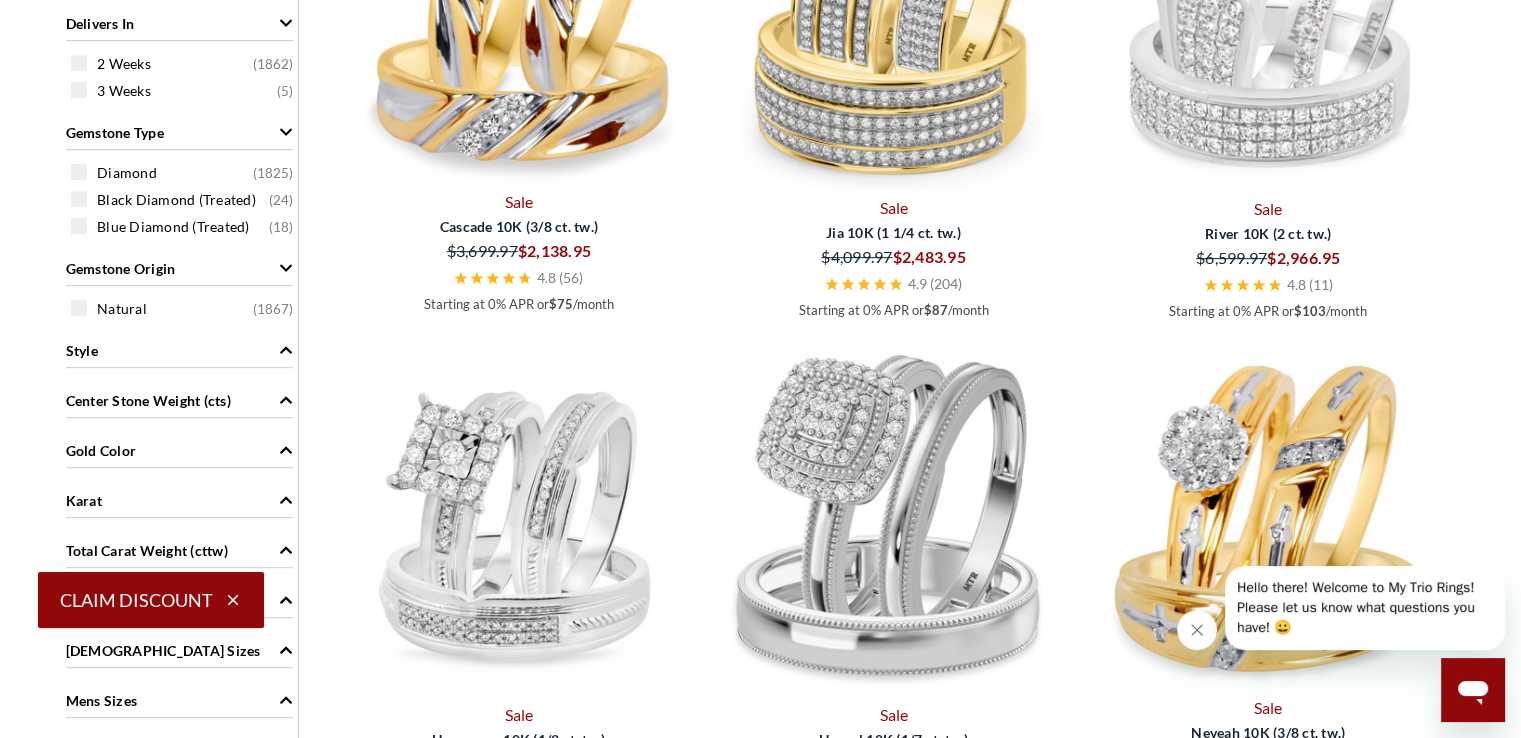 click 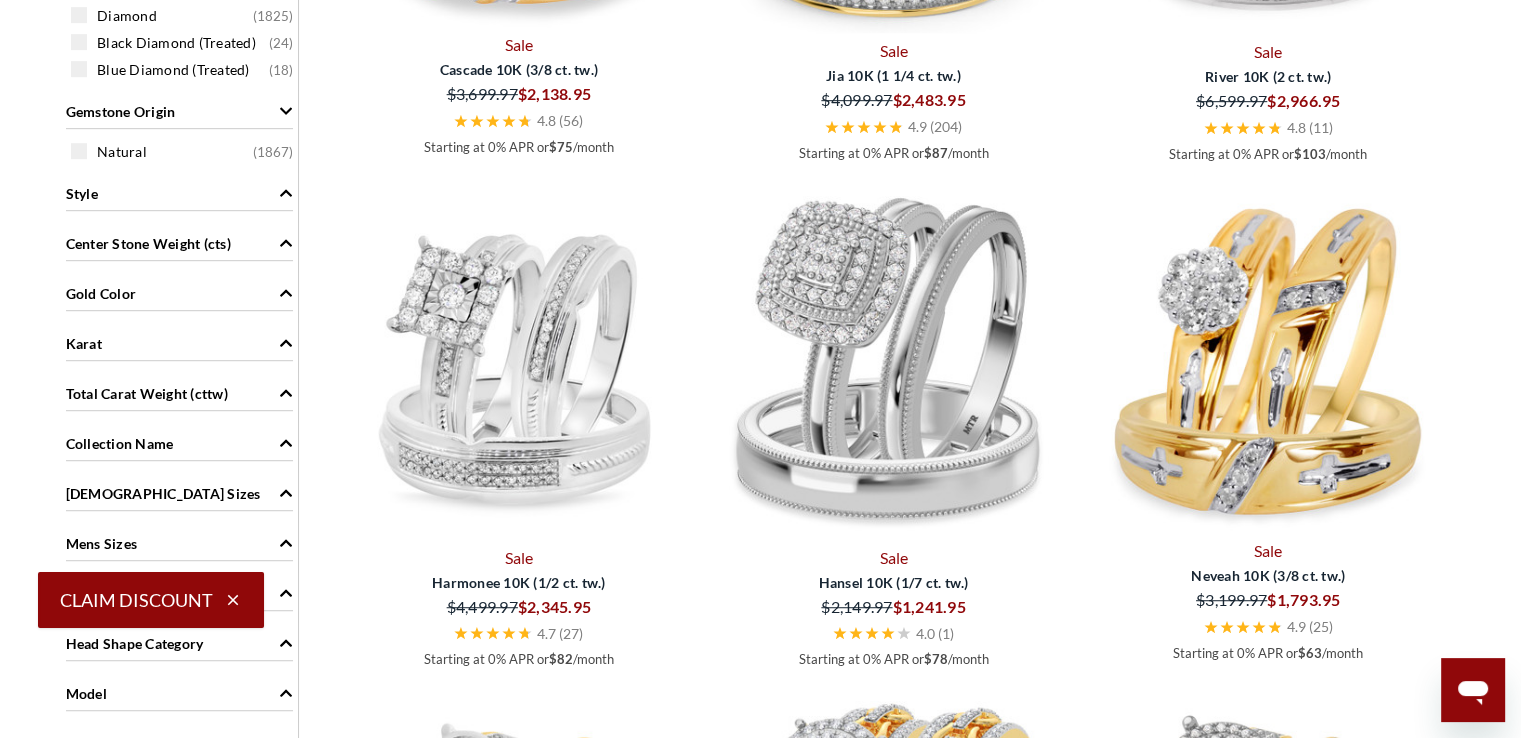 scroll, scrollTop: 1100, scrollLeft: 0, axis: vertical 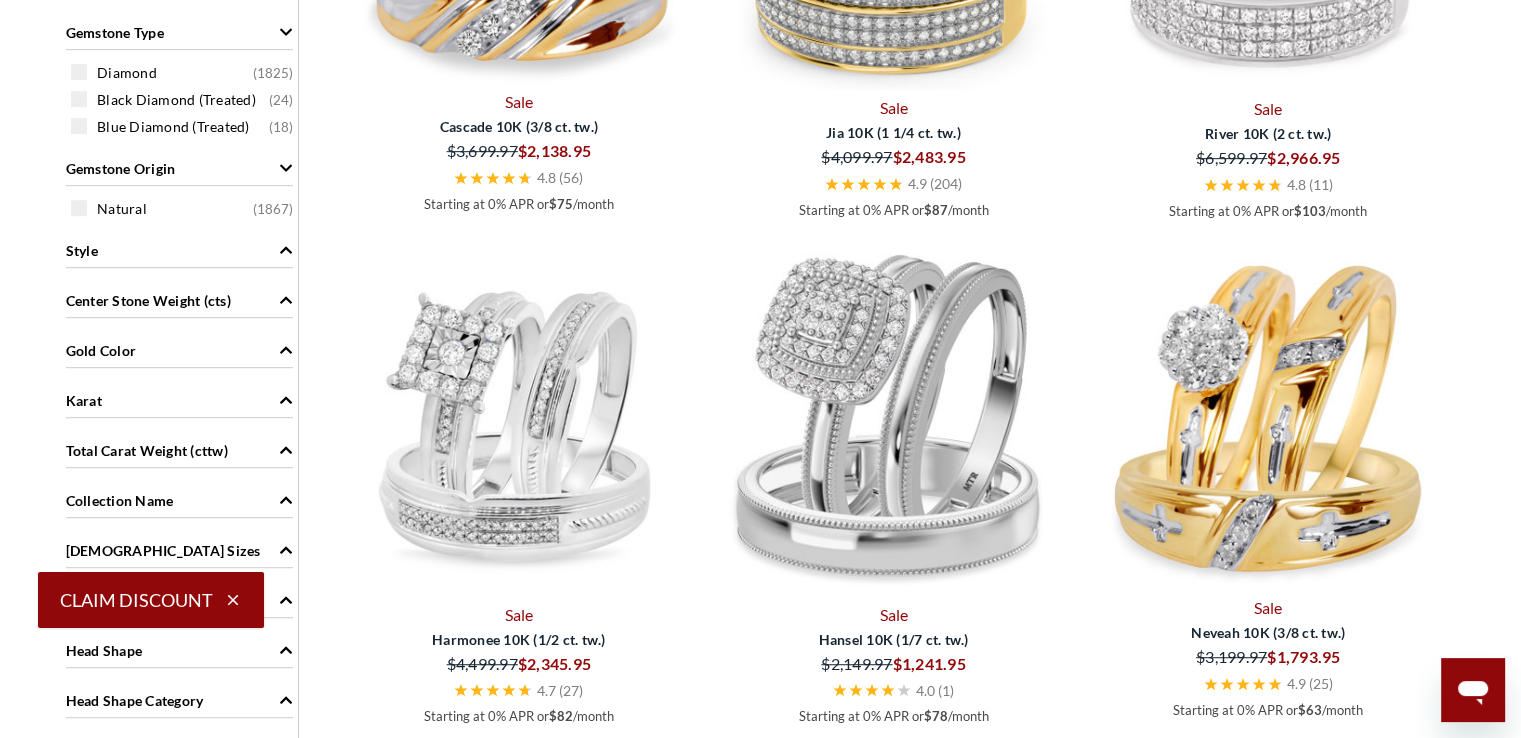 click on "Karat" at bounding box center [179, 399] 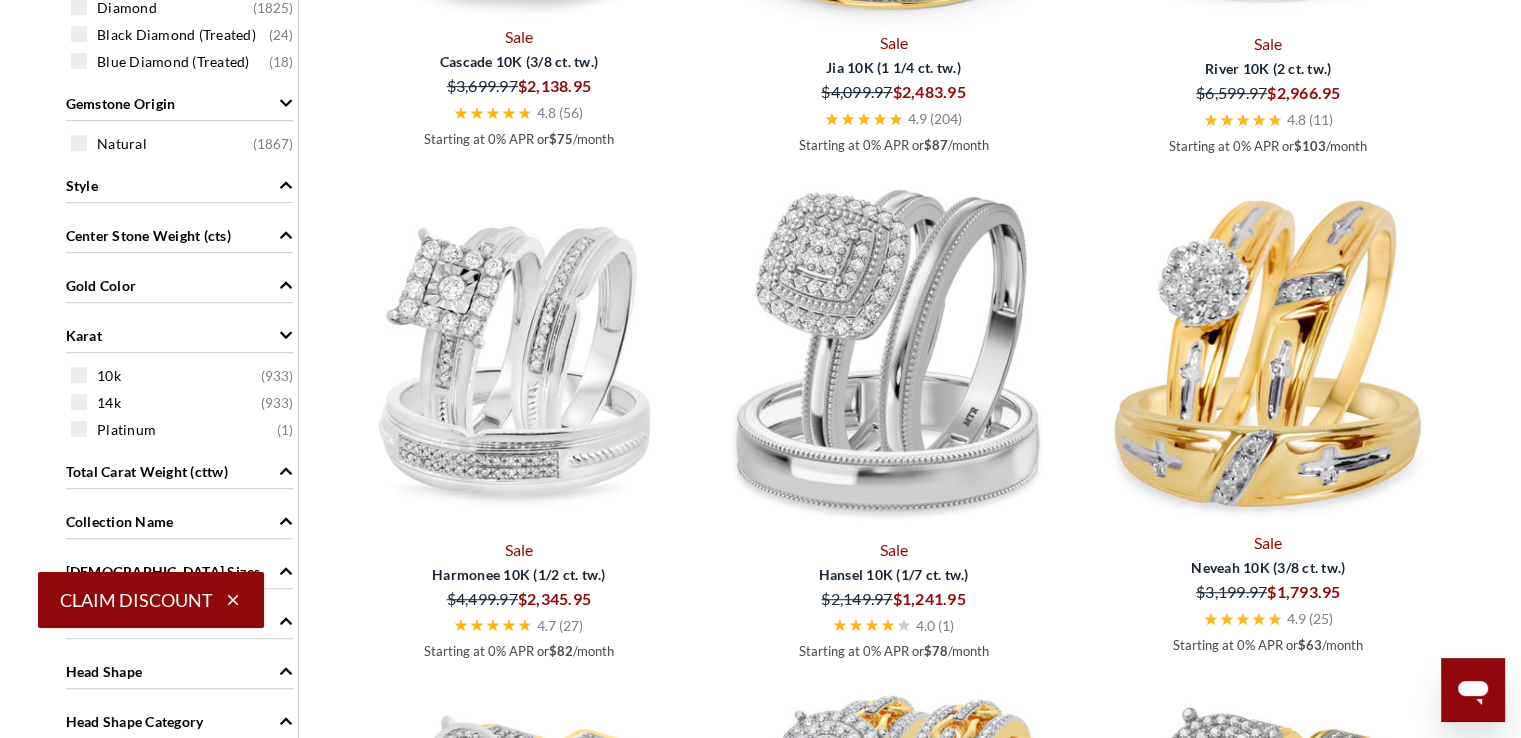 scroll, scrollTop: 1200, scrollLeft: 0, axis: vertical 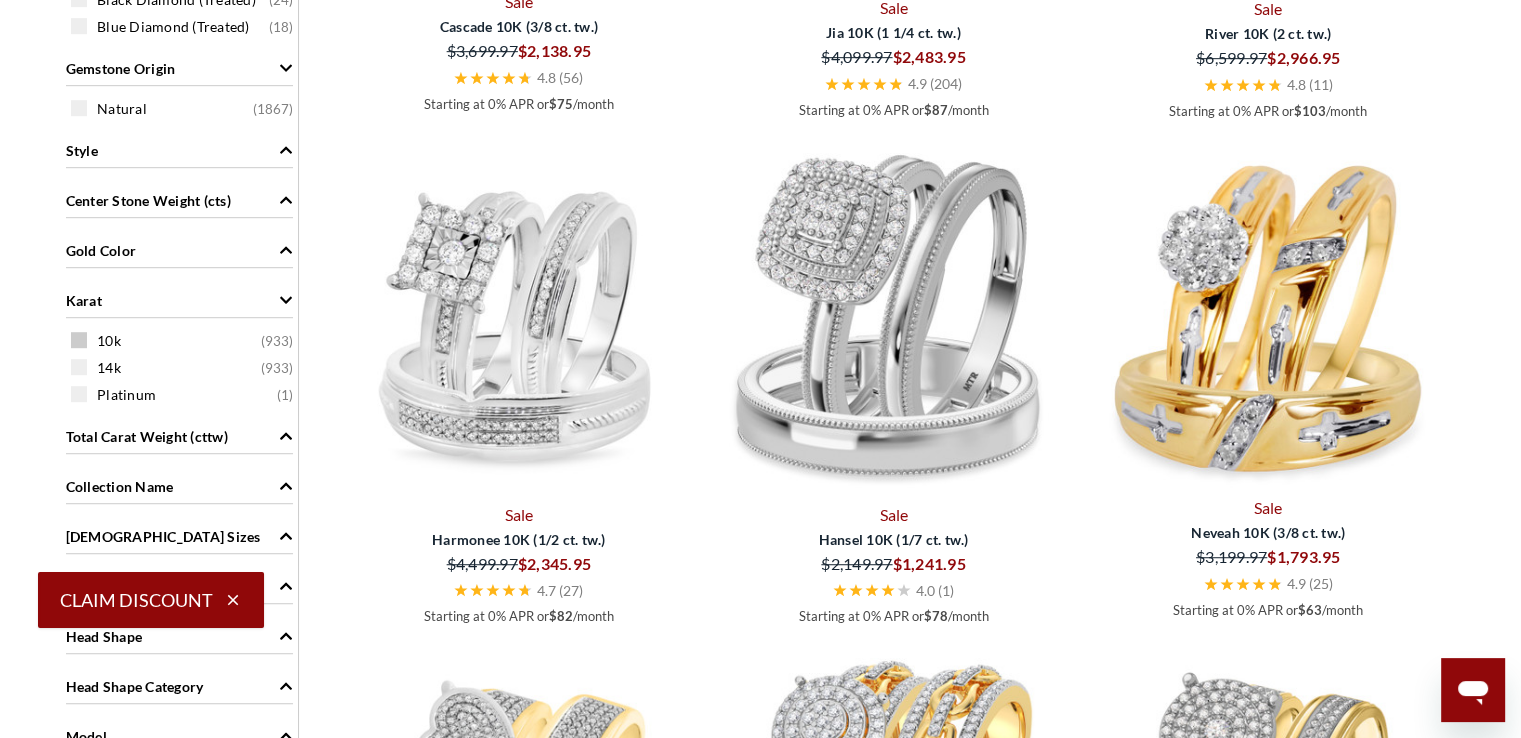 click at bounding box center (79, 340) 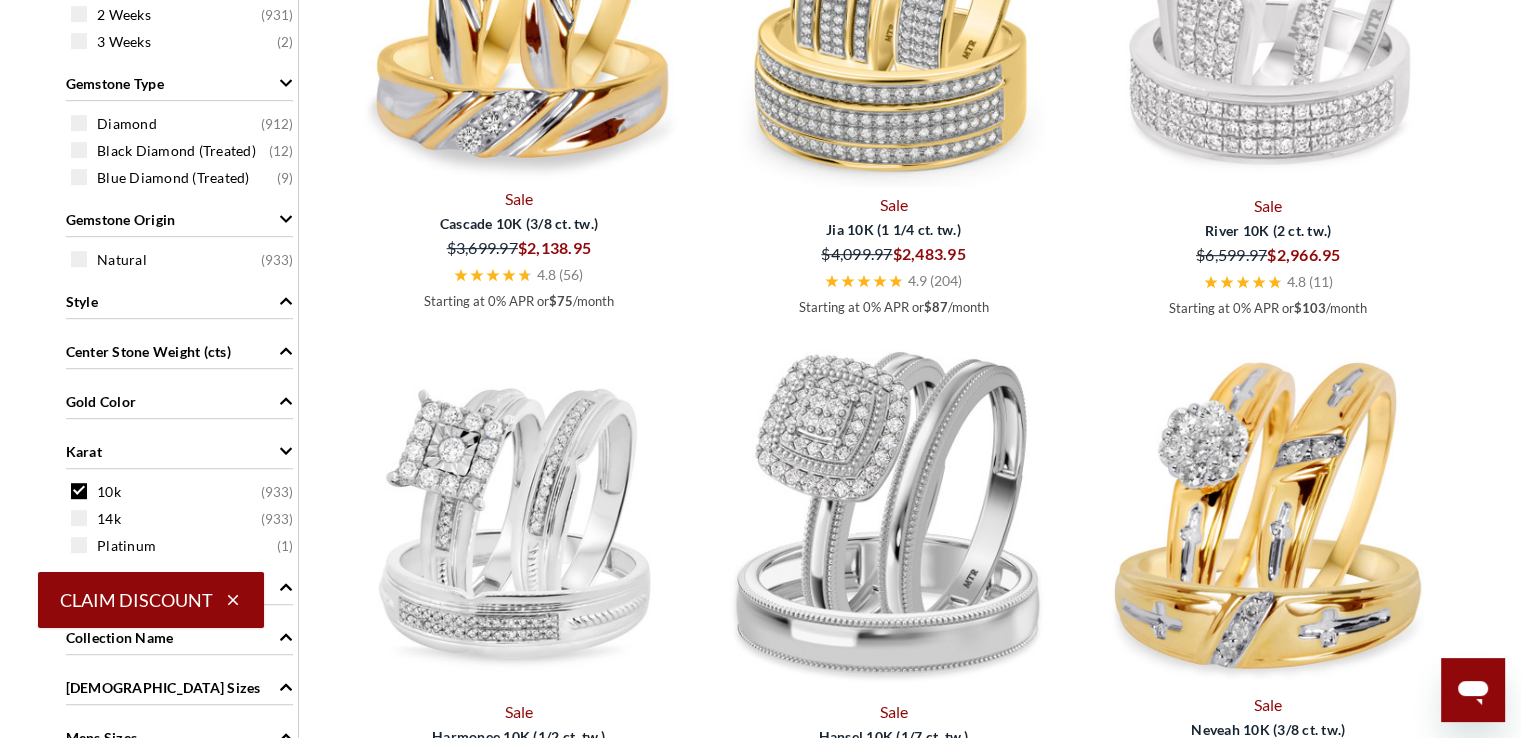 scroll, scrollTop: 1149, scrollLeft: 0, axis: vertical 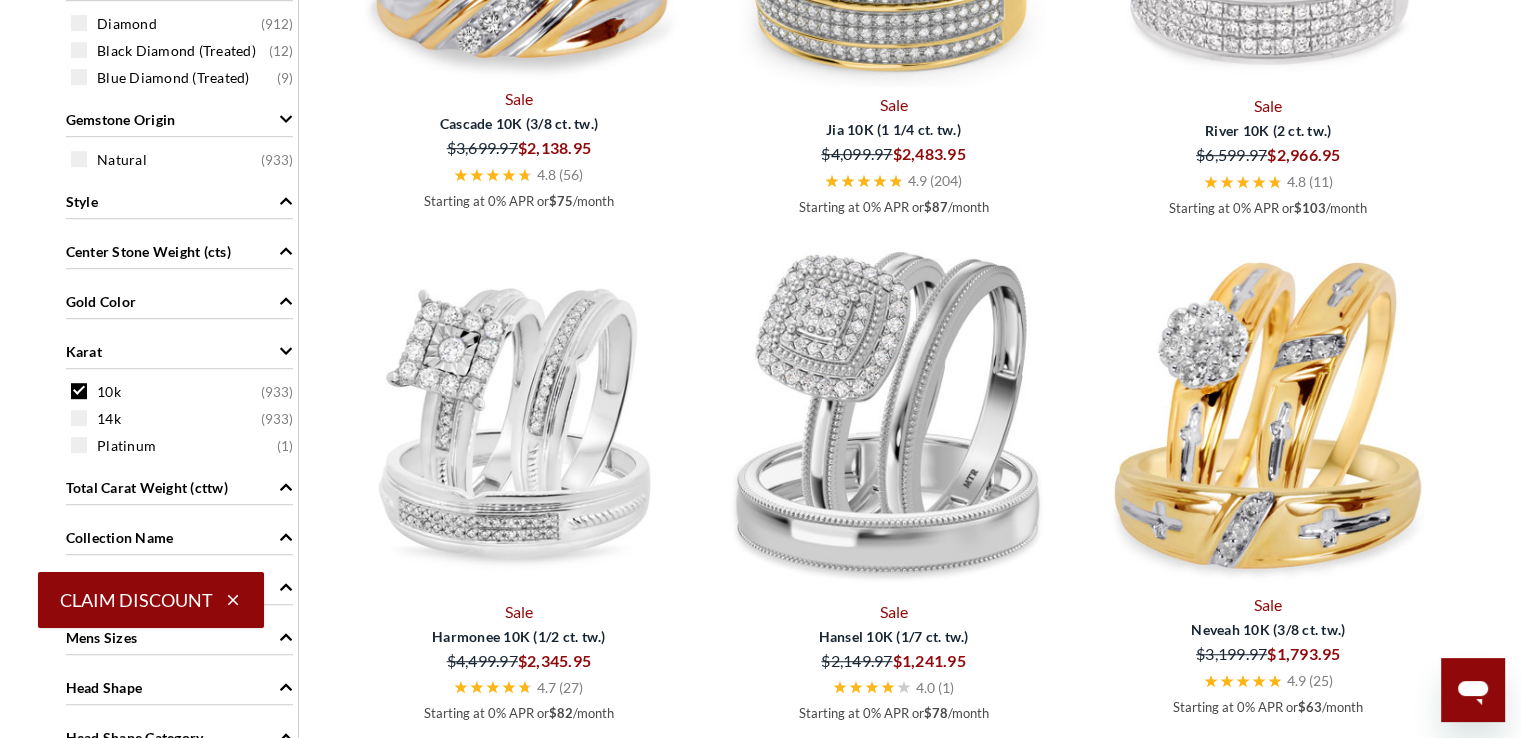 click on "Center Stone Weight (cts)" at bounding box center [148, 251] 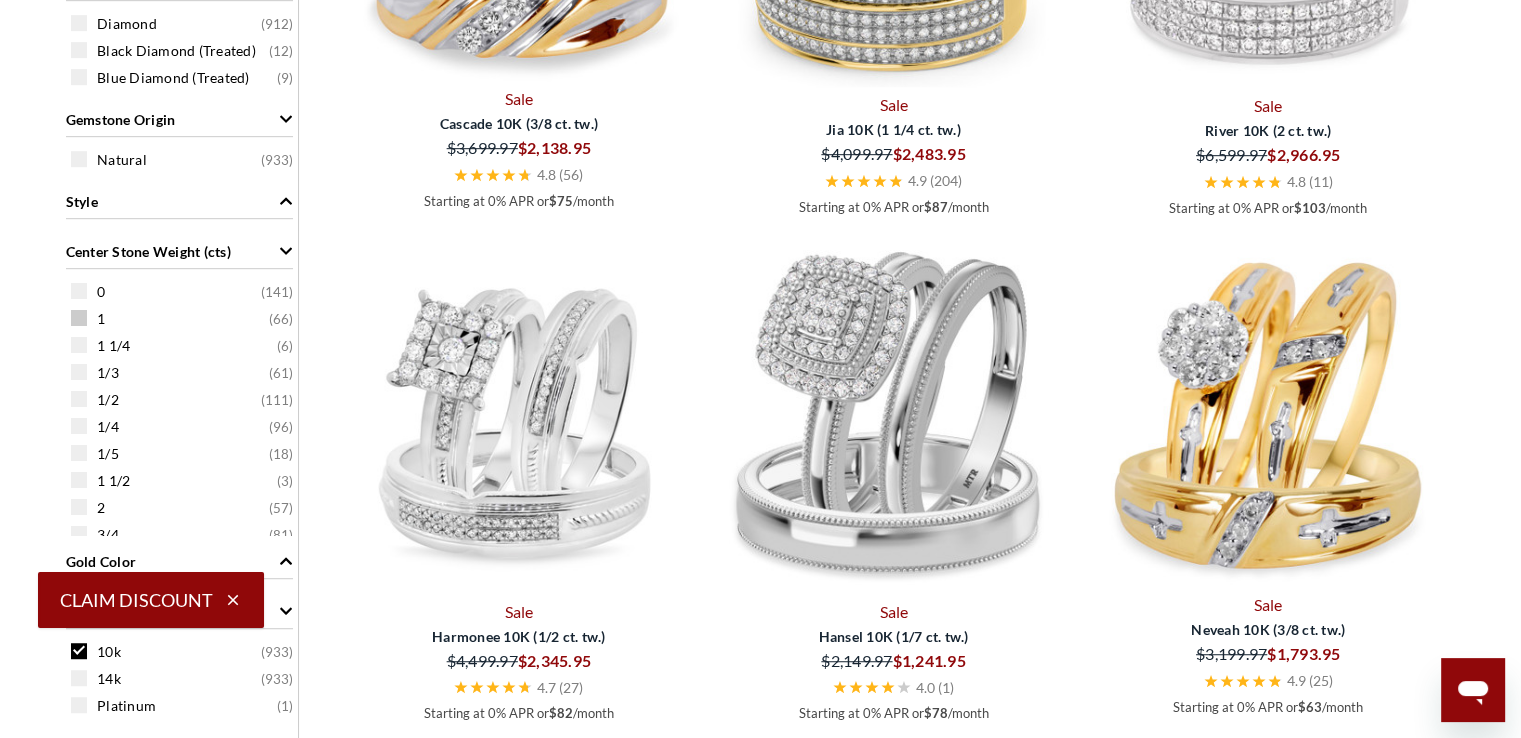 scroll, scrollTop: 42, scrollLeft: 0, axis: vertical 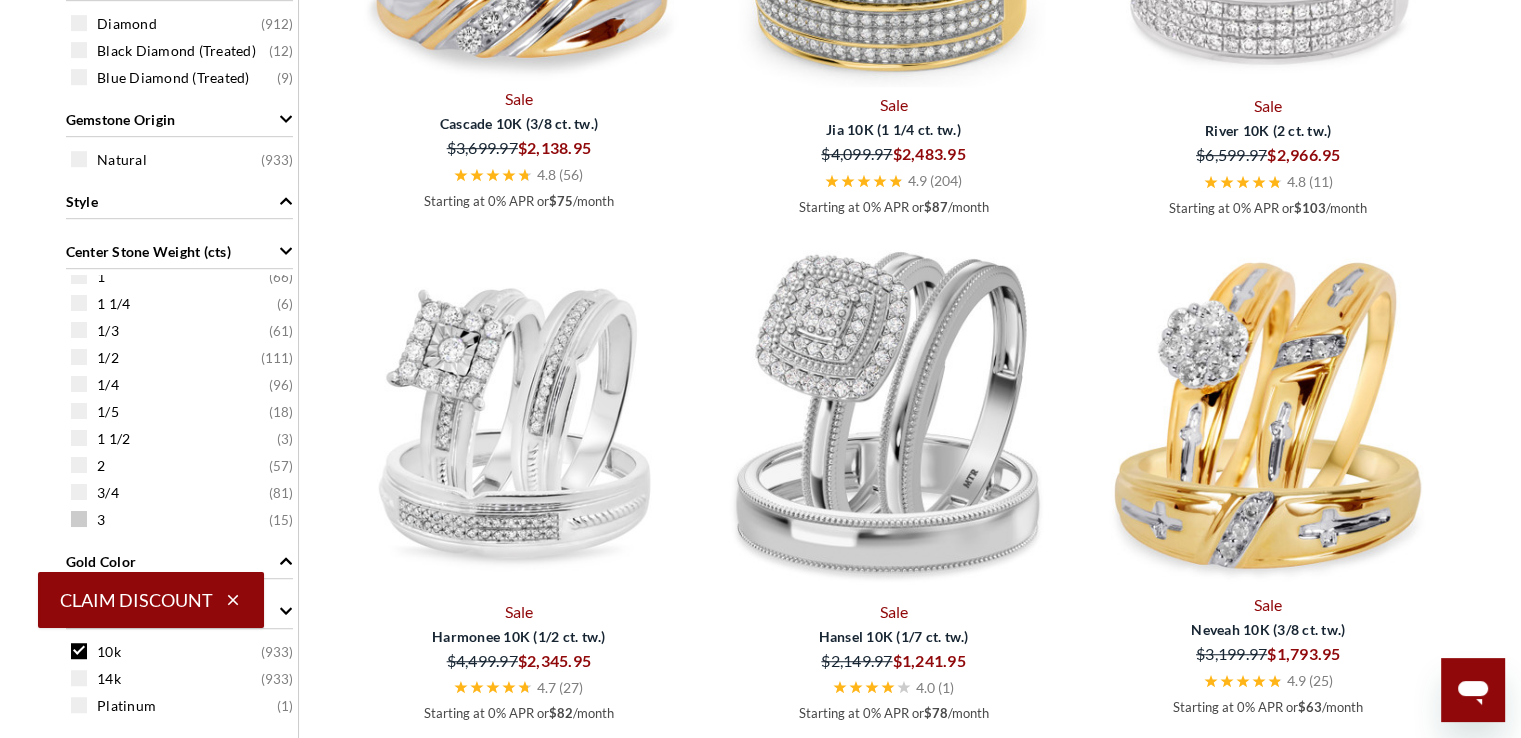click on "3   ( 15 )" at bounding box center [195, 520] 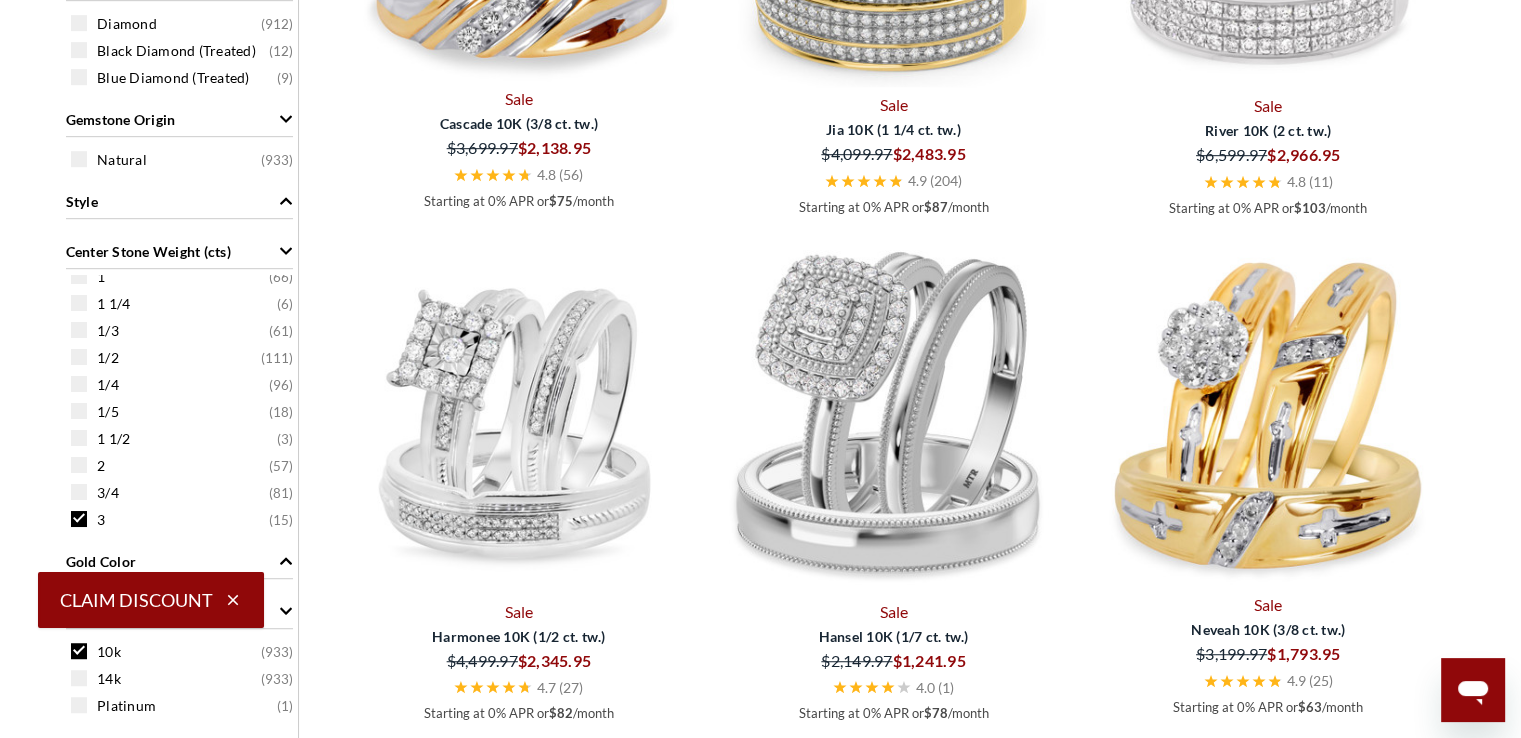 scroll, scrollTop: 0, scrollLeft: 0, axis: both 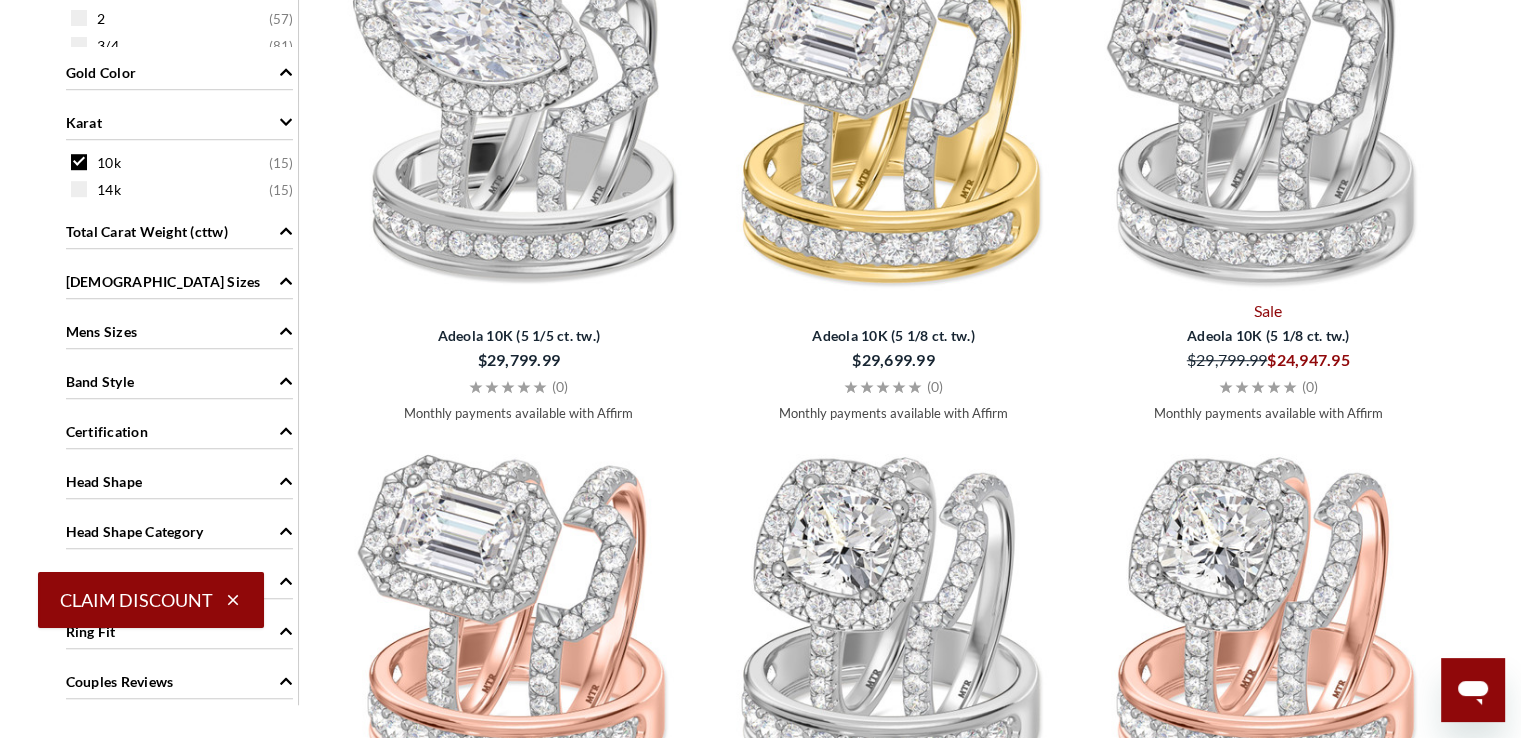 click on "Total Carat Weight (cttw)" at bounding box center (147, 231) 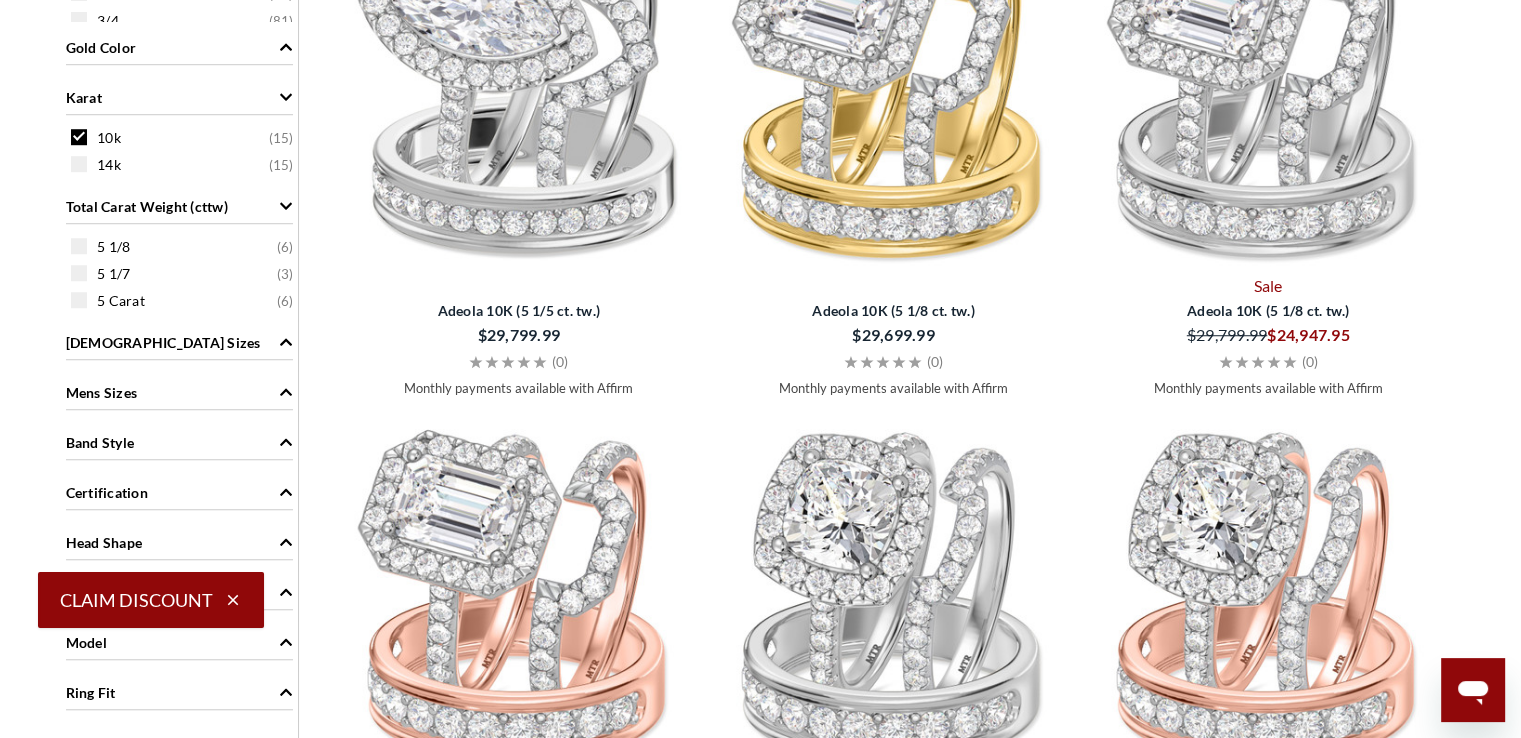 scroll, scrollTop: 1349, scrollLeft: 0, axis: vertical 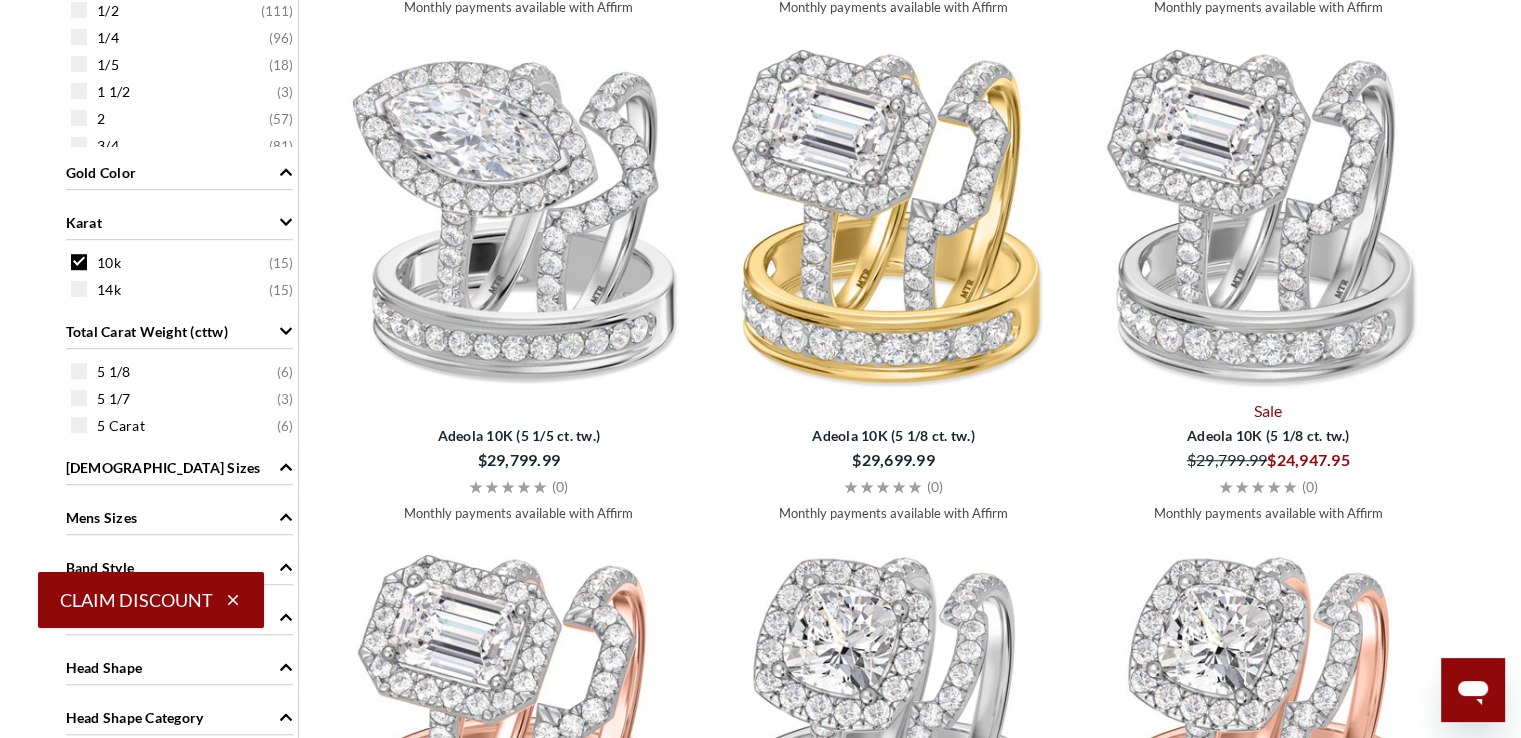 click on "Total Carat Weight (cttw)" at bounding box center (179, 330) 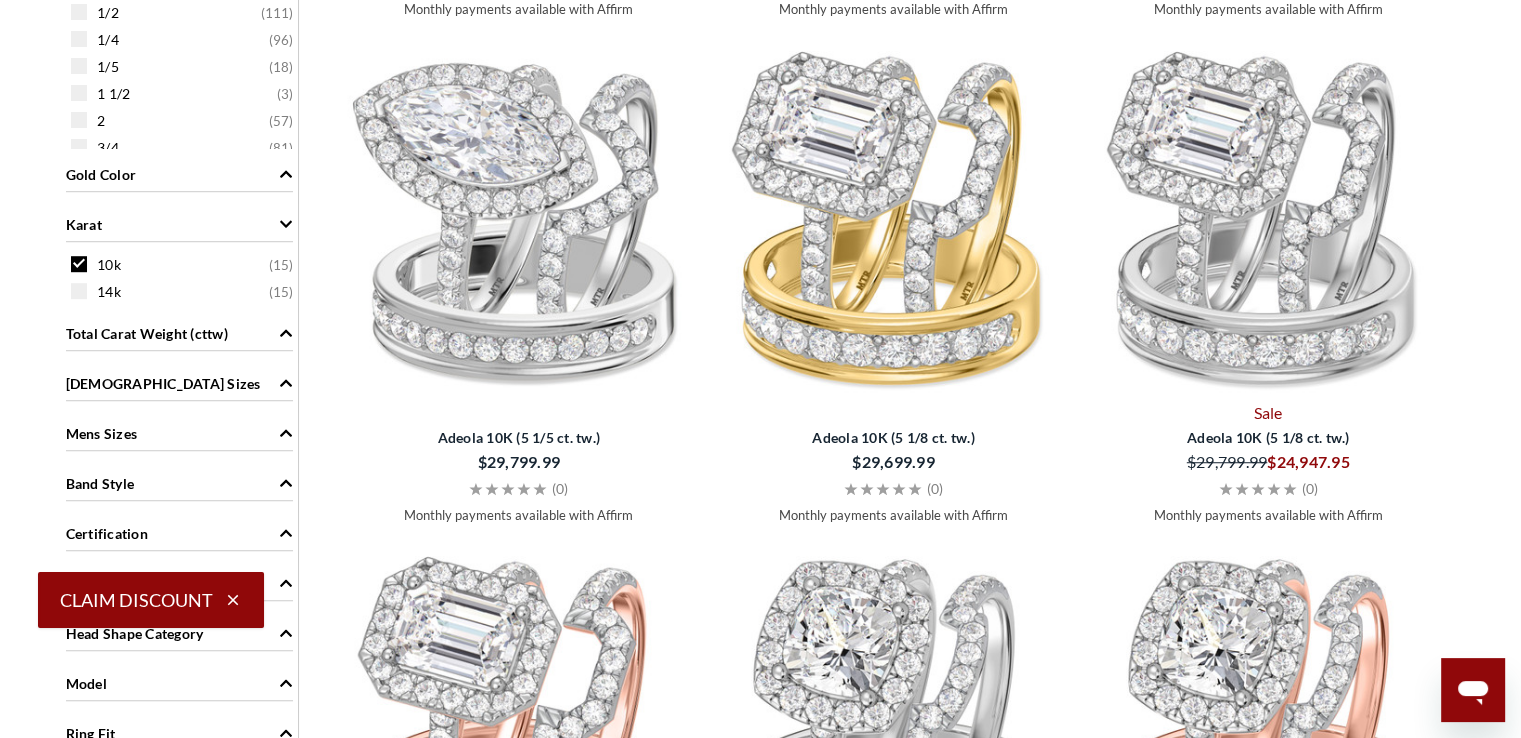 scroll, scrollTop: 1349, scrollLeft: 0, axis: vertical 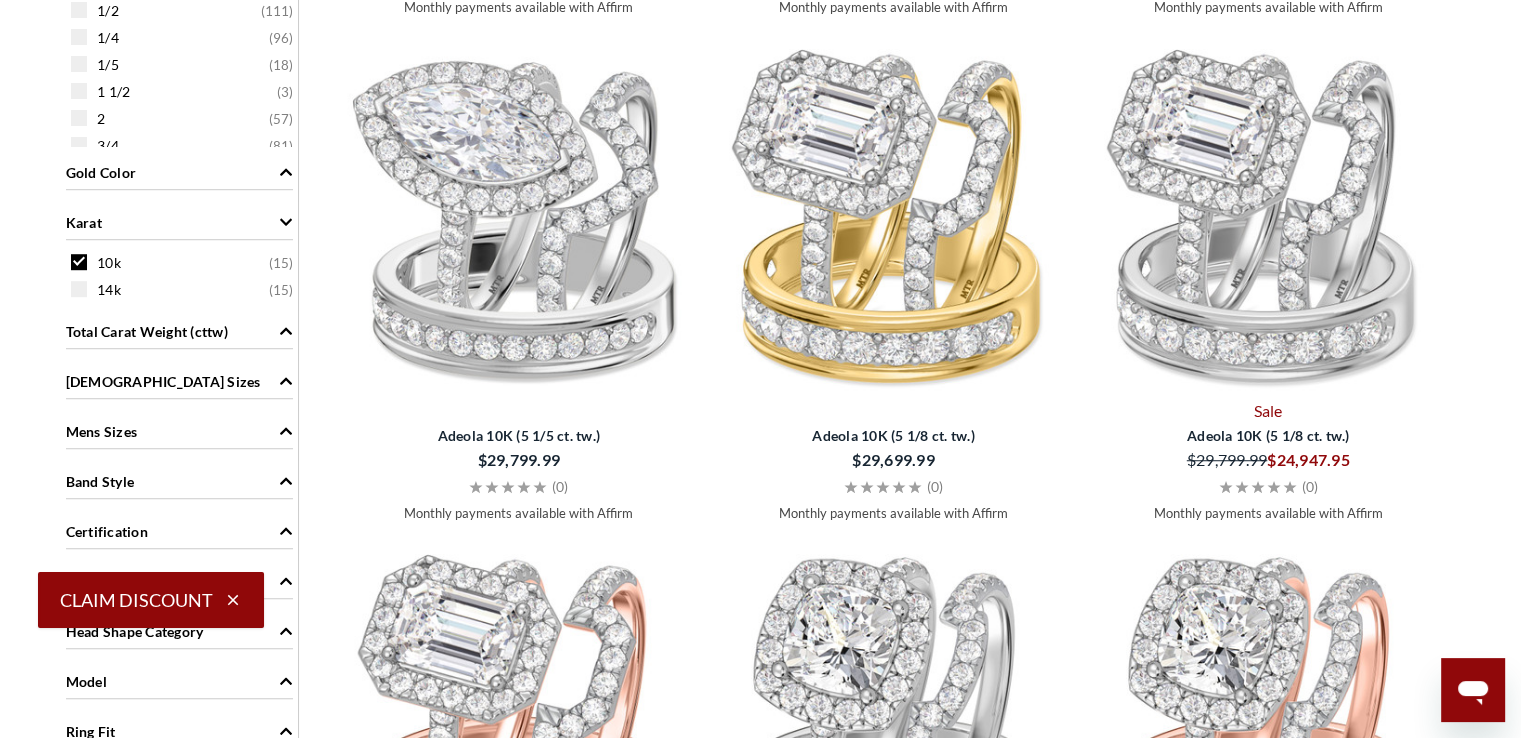 click on "Total Carat Weight (cttw)" at bounding box center (179, 330) 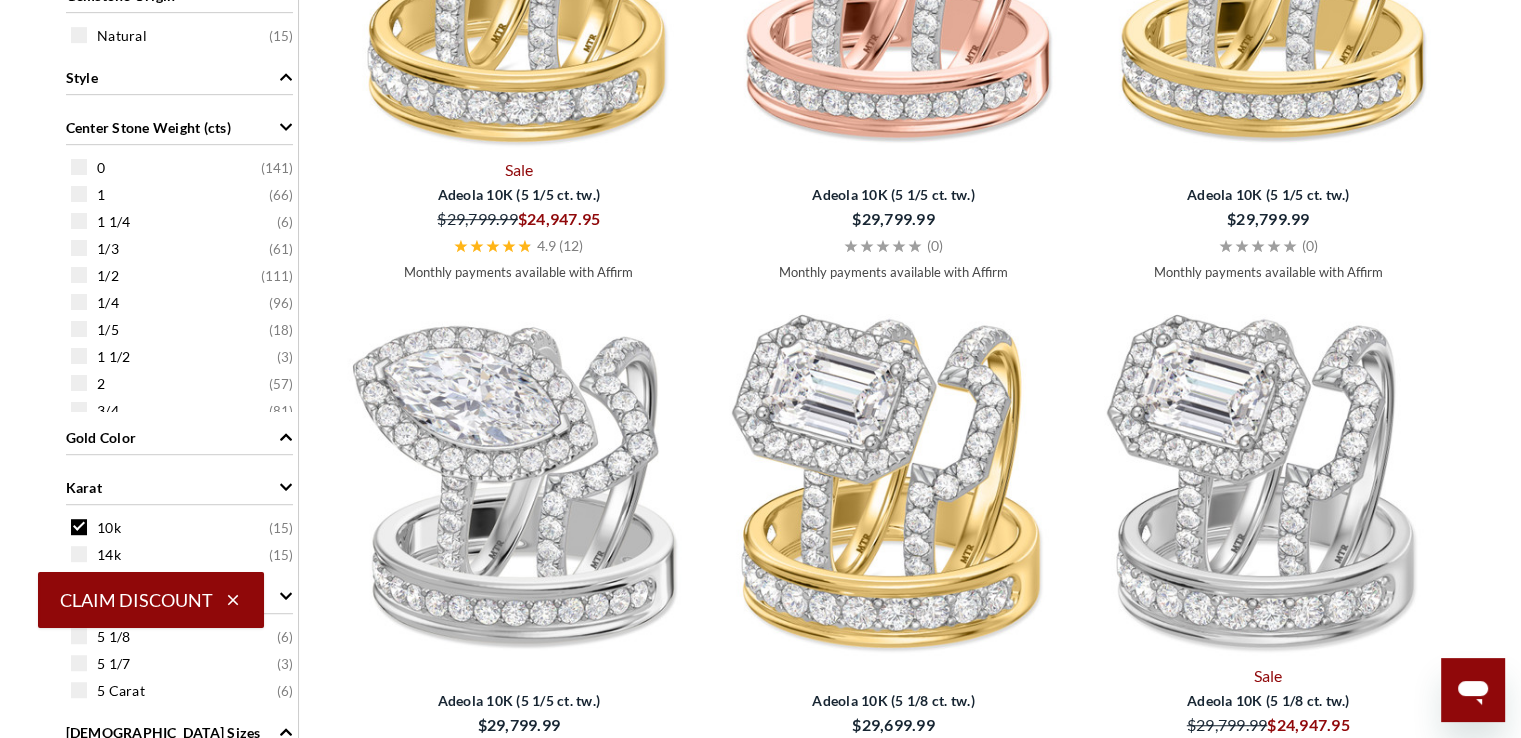 scroll, scrollTop: 1049, scrollLeft: 0, axis: vertical 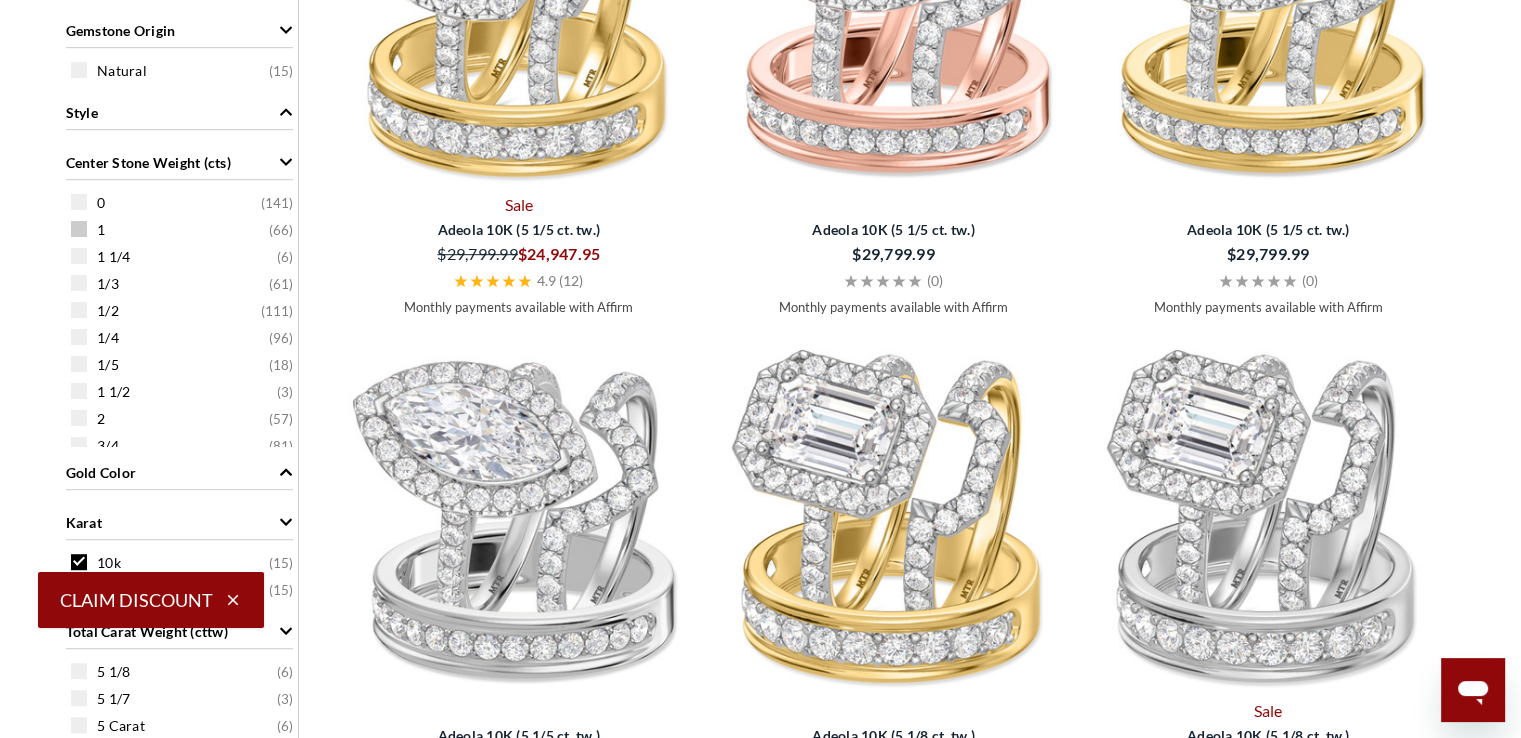 click at bounding box center [79, 229] 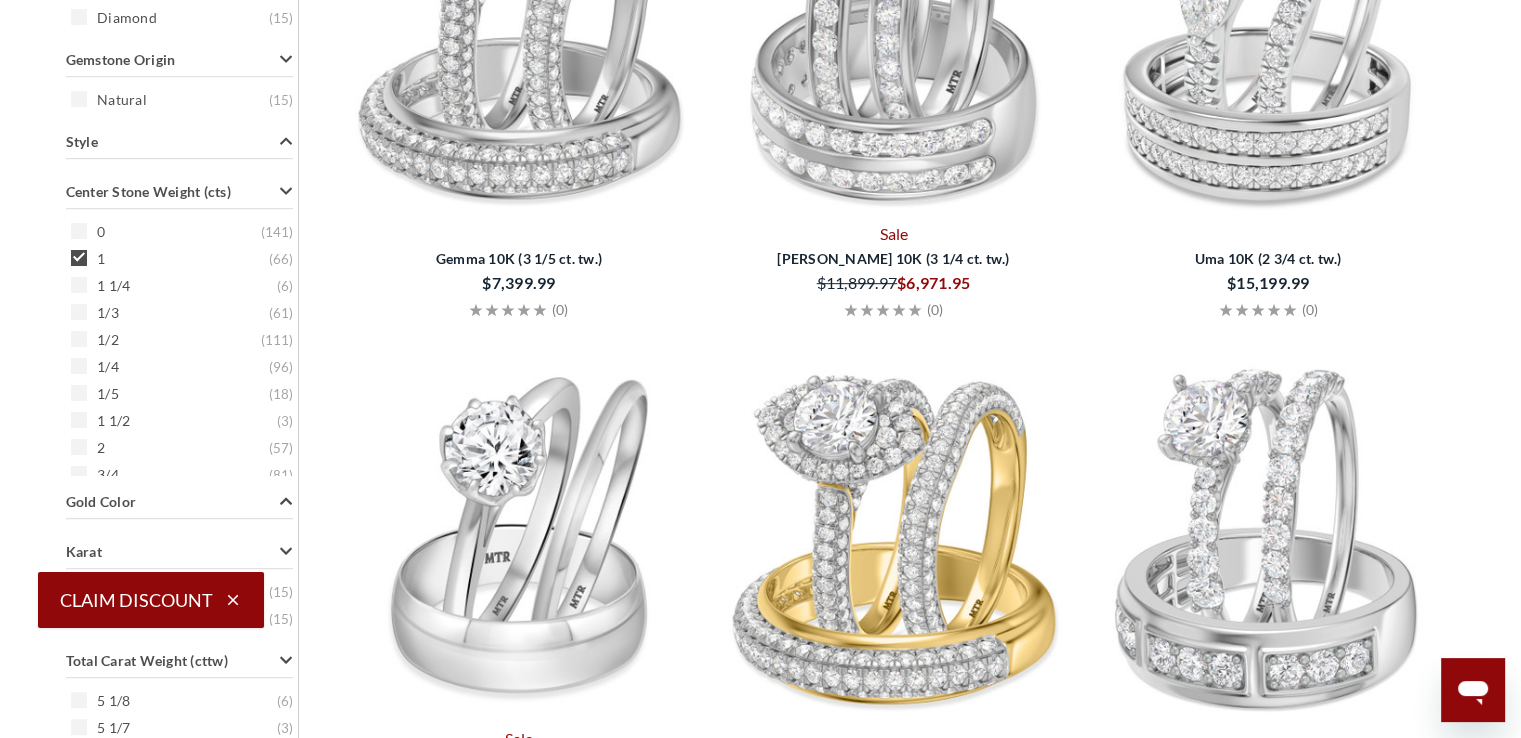 scroll, scrollTop: 1157, scrollLeft: 0, axis: vertical 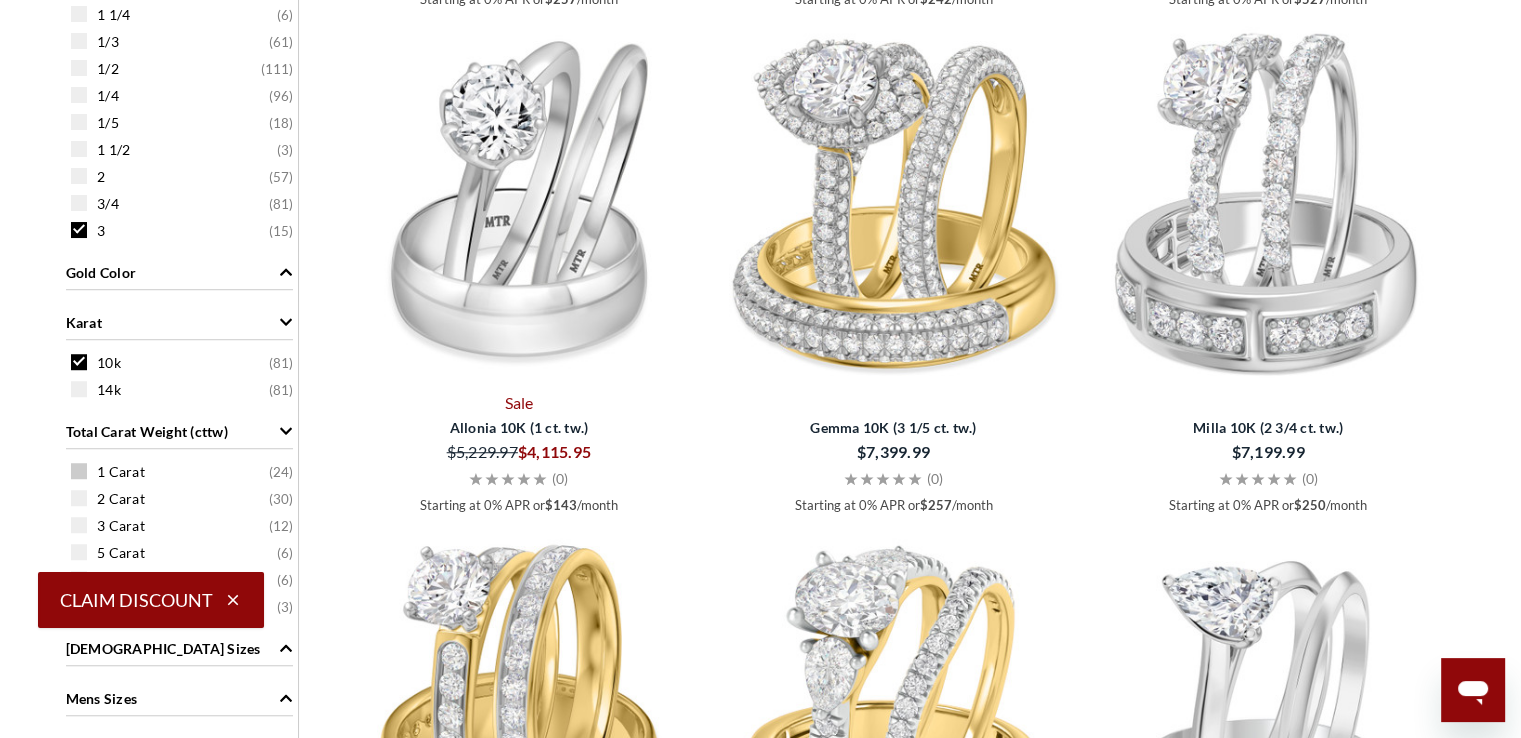 click on "1 Carat" at bounding box center [121, 472] 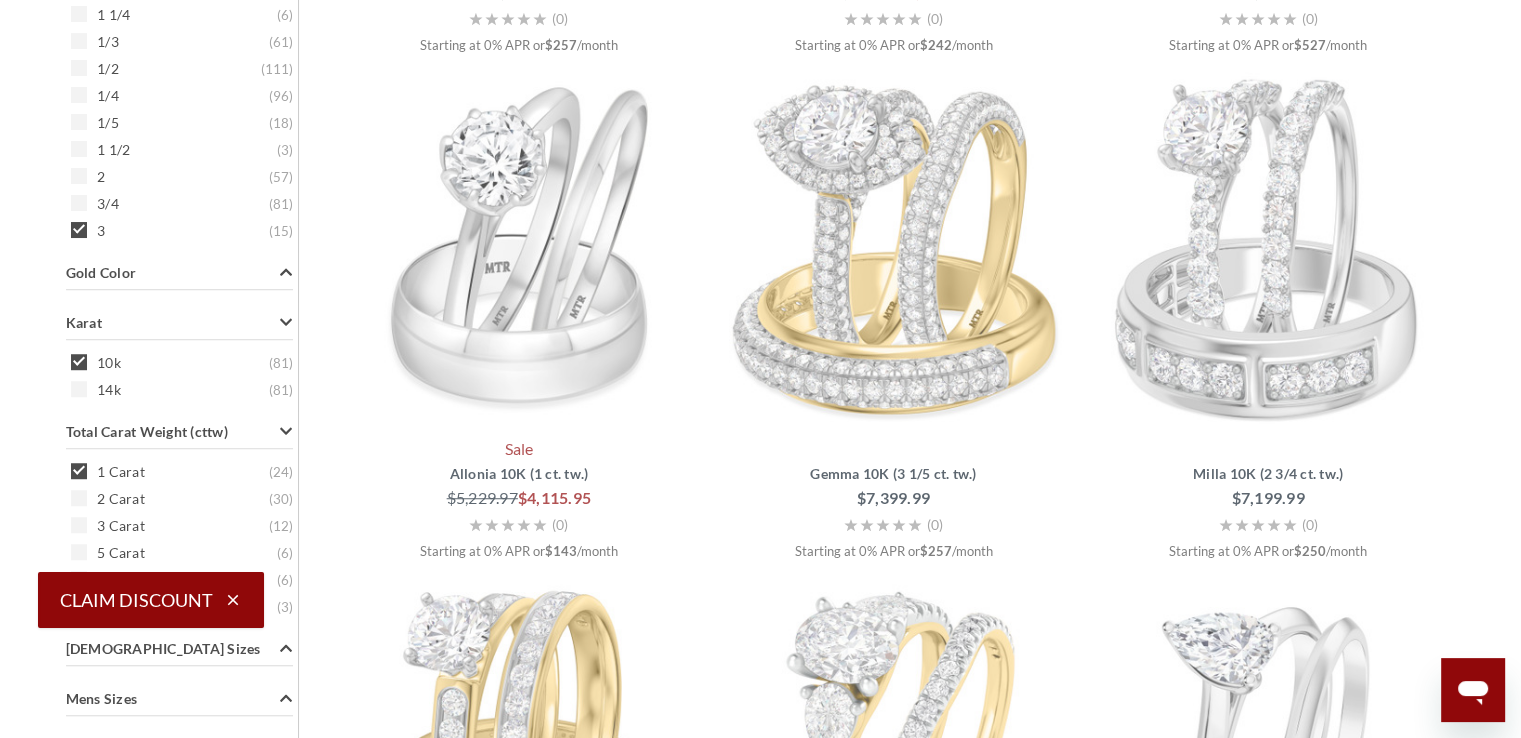 scroll, scrollTop: 749, scrollLeft: 0, axis: vertical 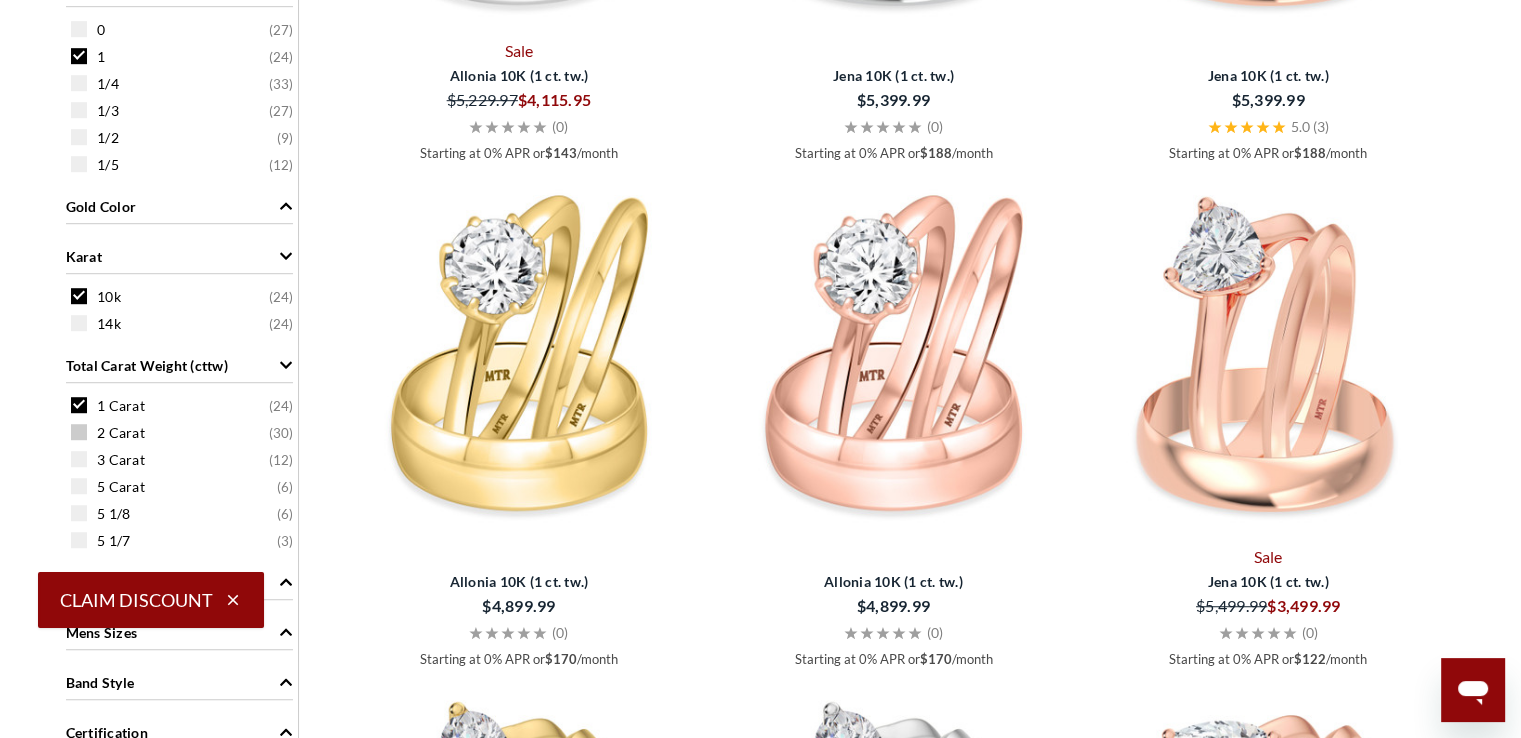 click on "2 Carat   ( 30 )" at bounding box center [184, 432] 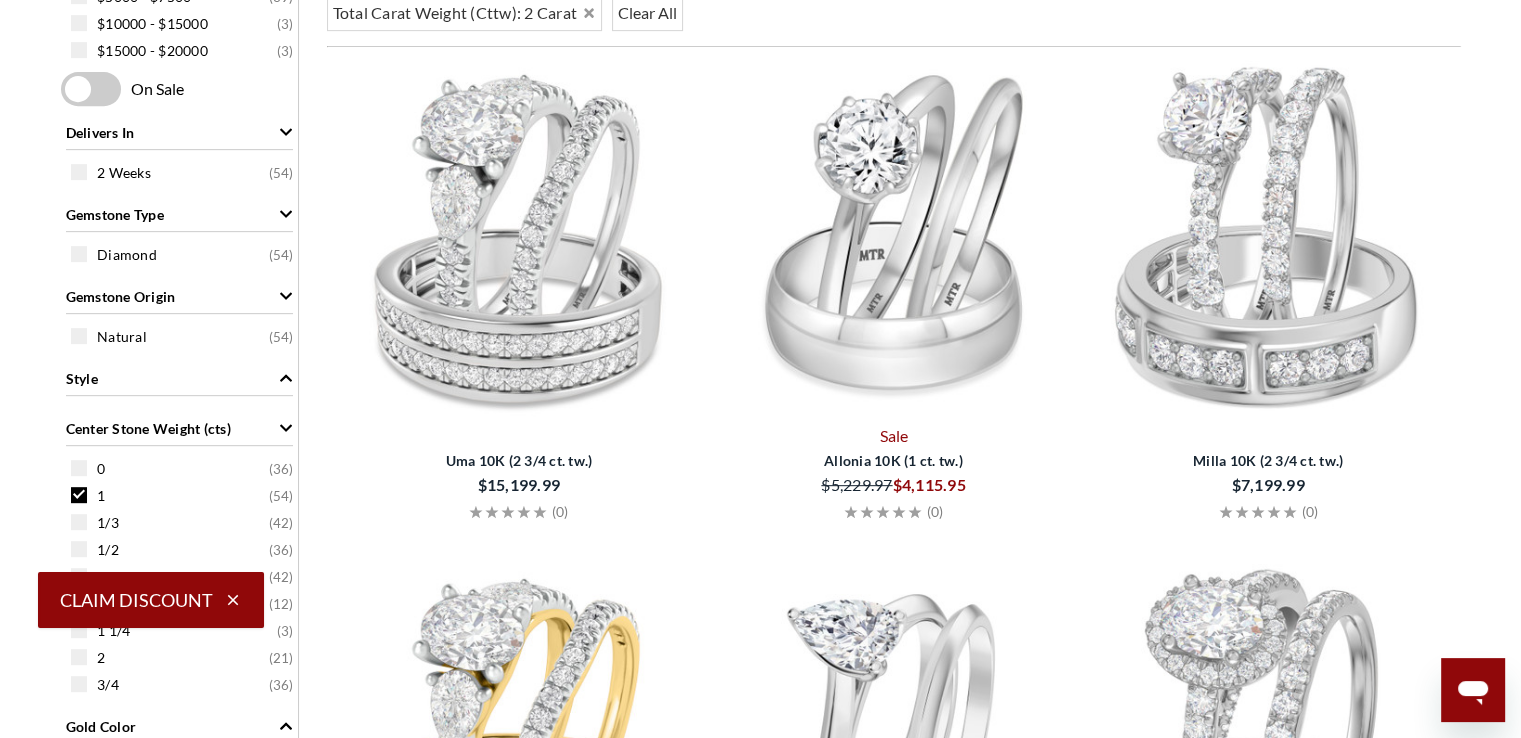 scroll, scrollTop: 949, scrollLeft: 0, axis: vertical 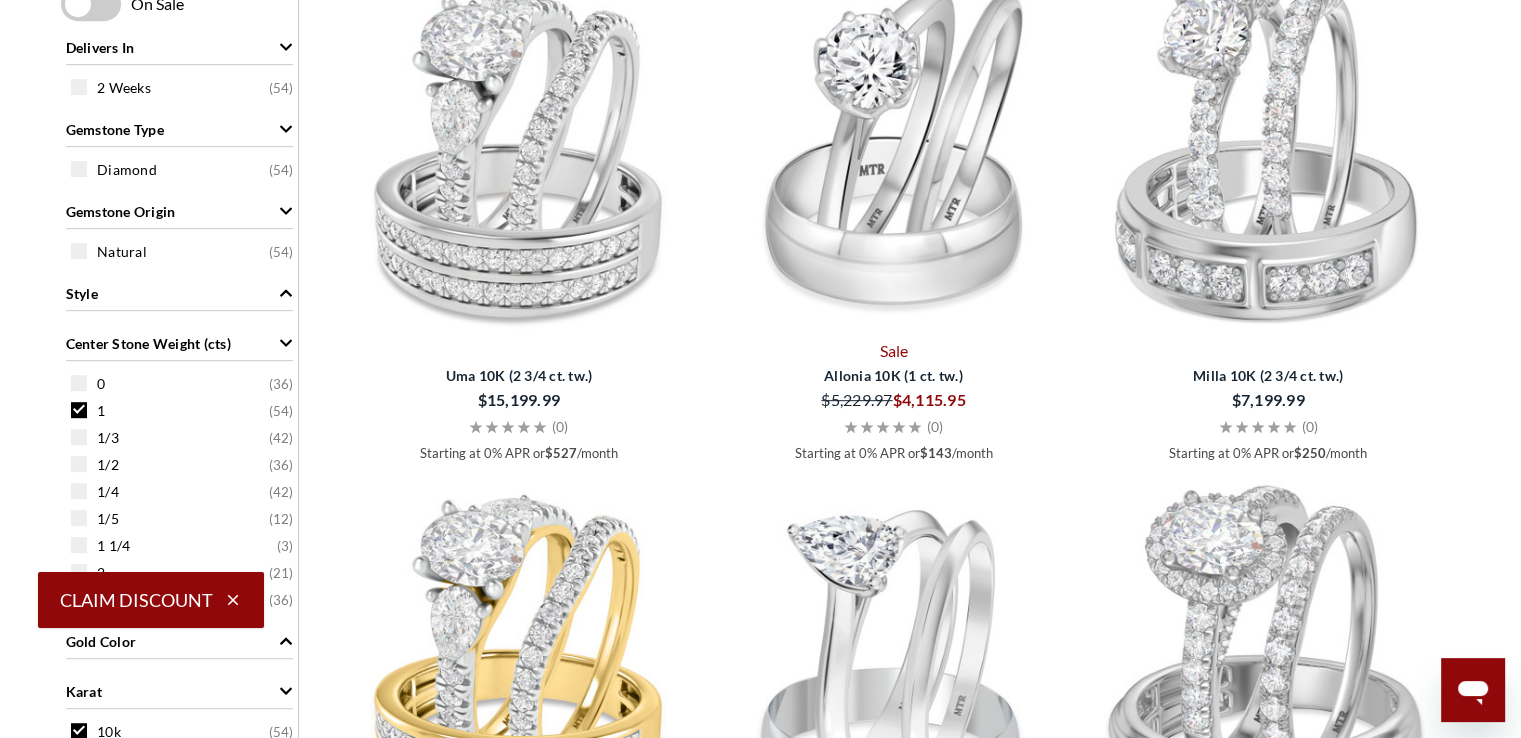 click at bounding box center [79, 410] 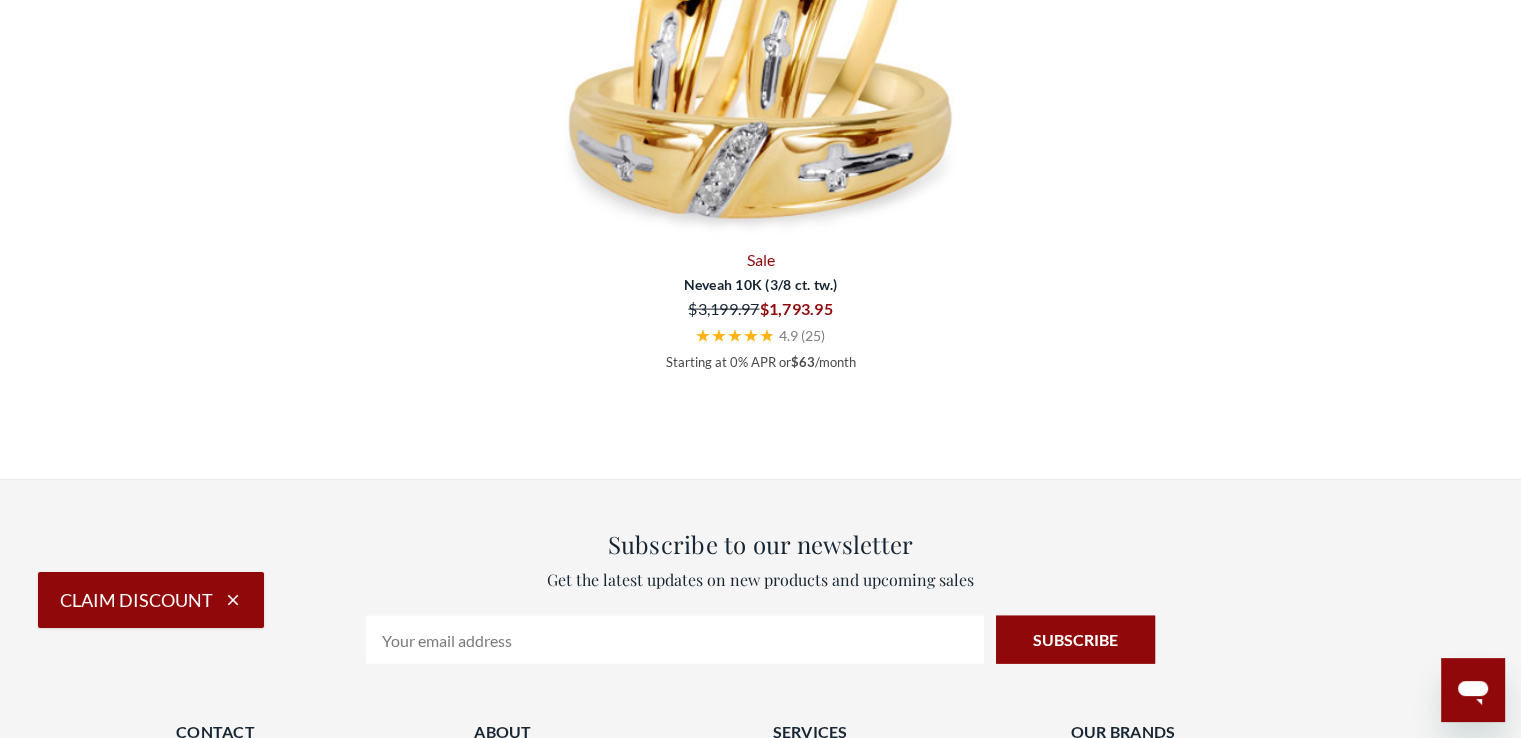 scroll, scrollTop: 4362, scrollLeft: 0, axis: vertical 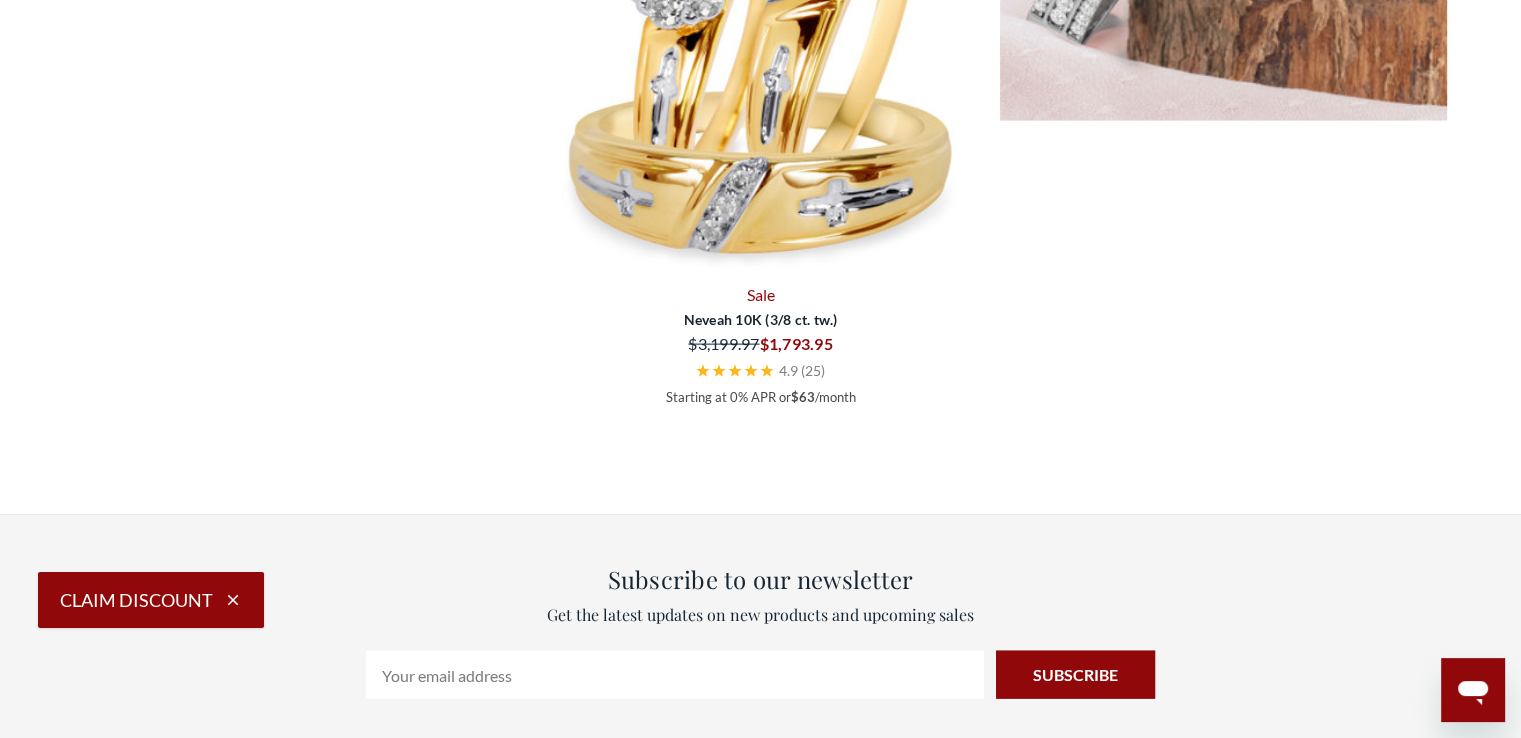 click at bounding box center [1223, -104] 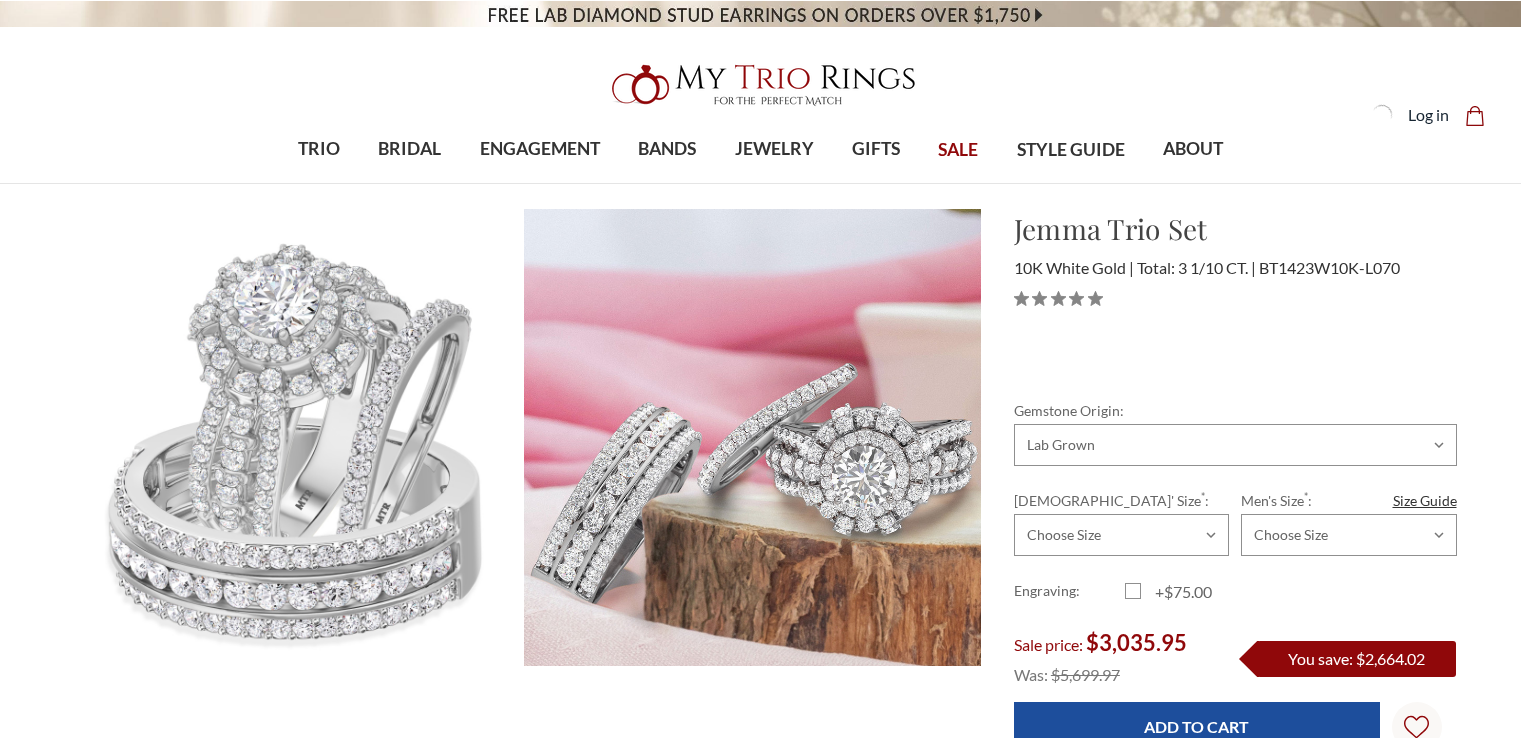 scroll, scrollTop: 0, scrollLeft: 0, axis: both 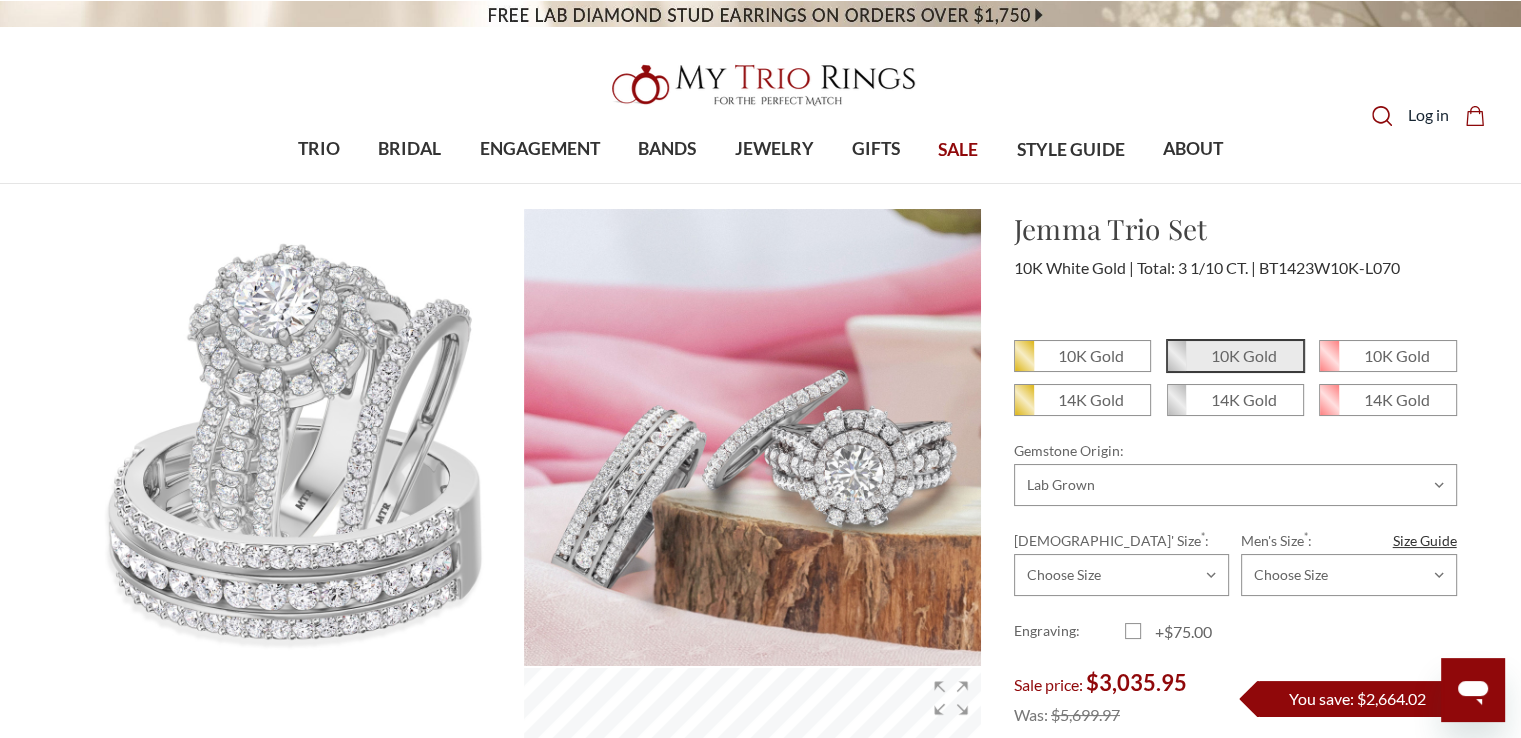 click on "10K  Gold" at bounding box center (1244, 355) 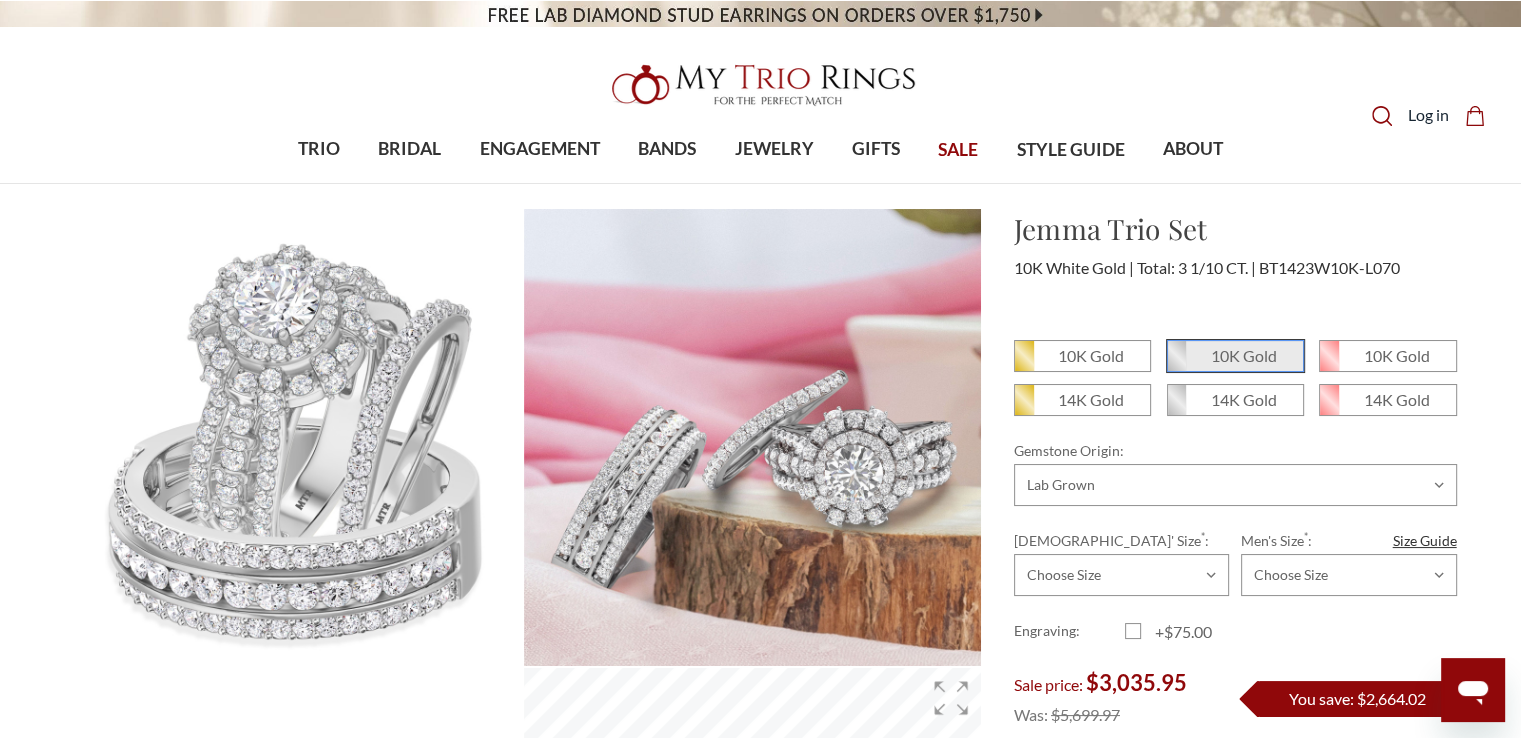 click on "10K  Gold" at bounding box center [1175, 363] 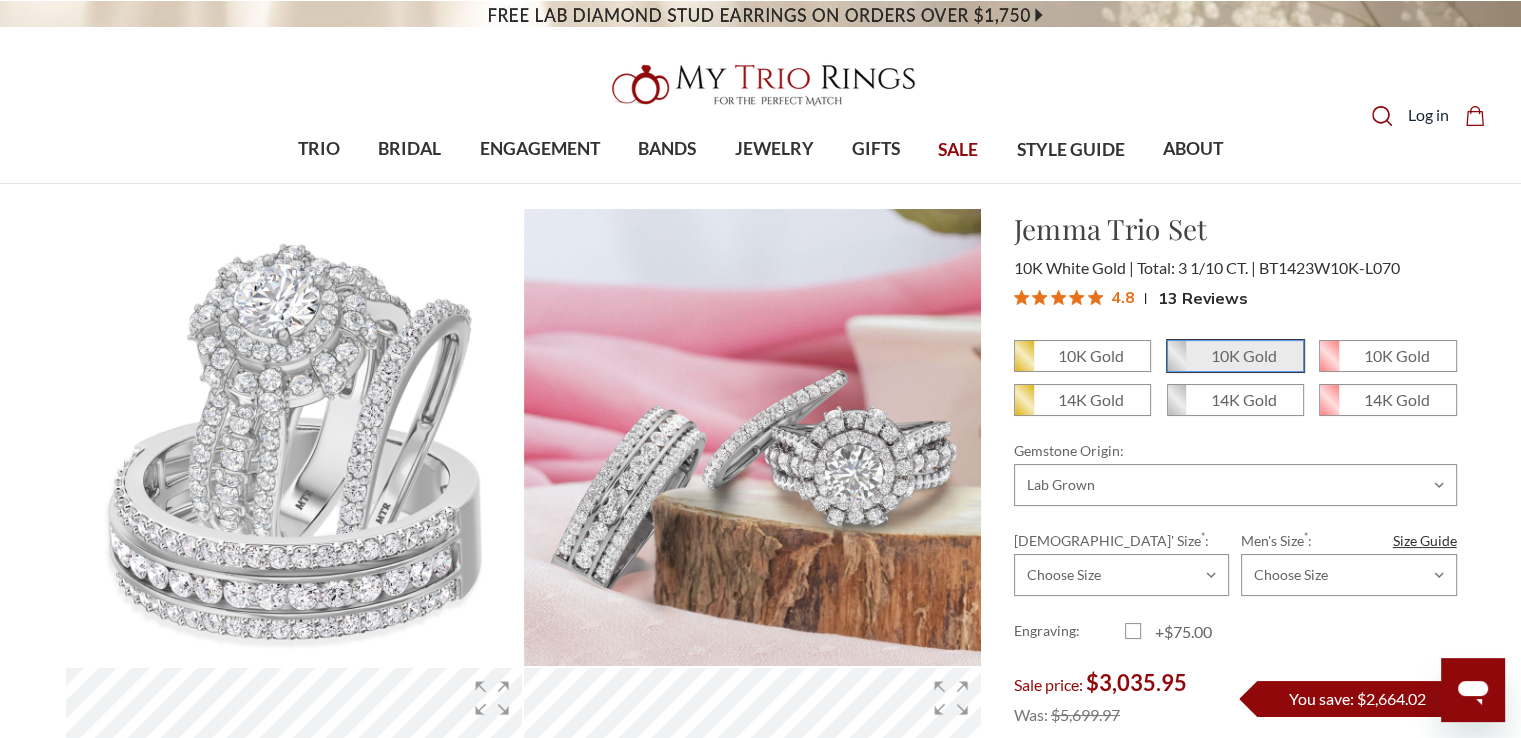 scroll, scrollTop: 0, scrollLeft: 0, axis: both 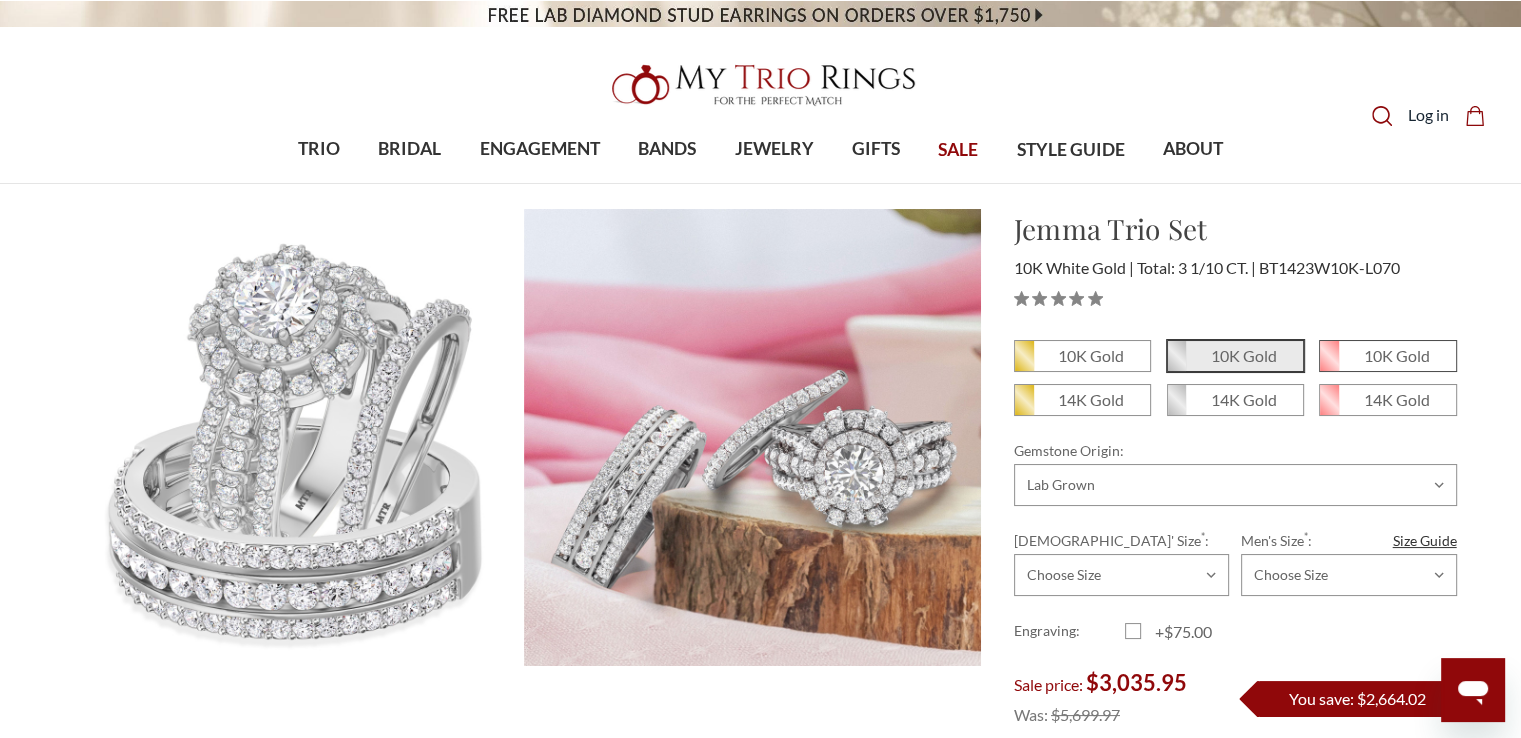 click on "10K  Gold" at bounding box center (1387, 356) 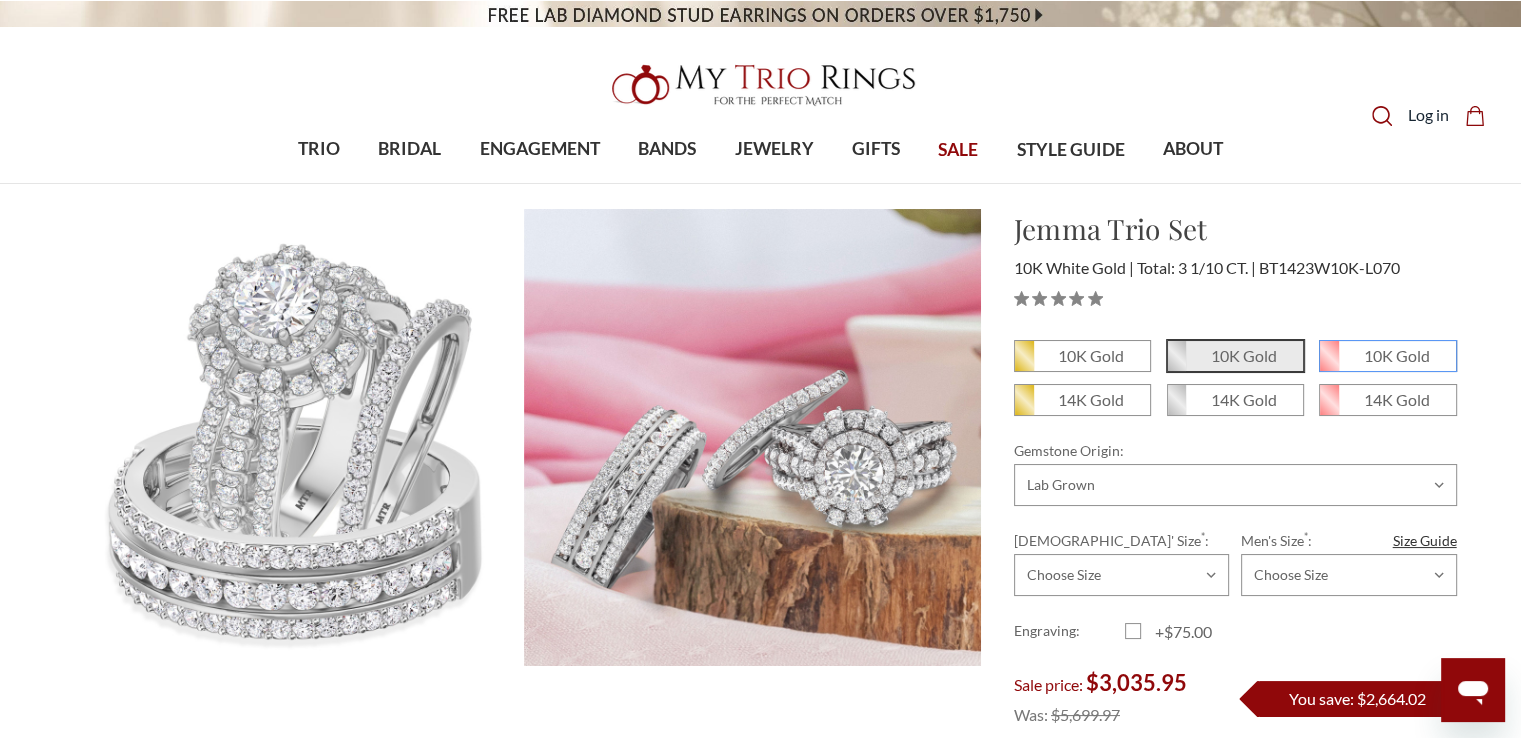 click on "10K  Gold" at bounding box center (1327, 363) 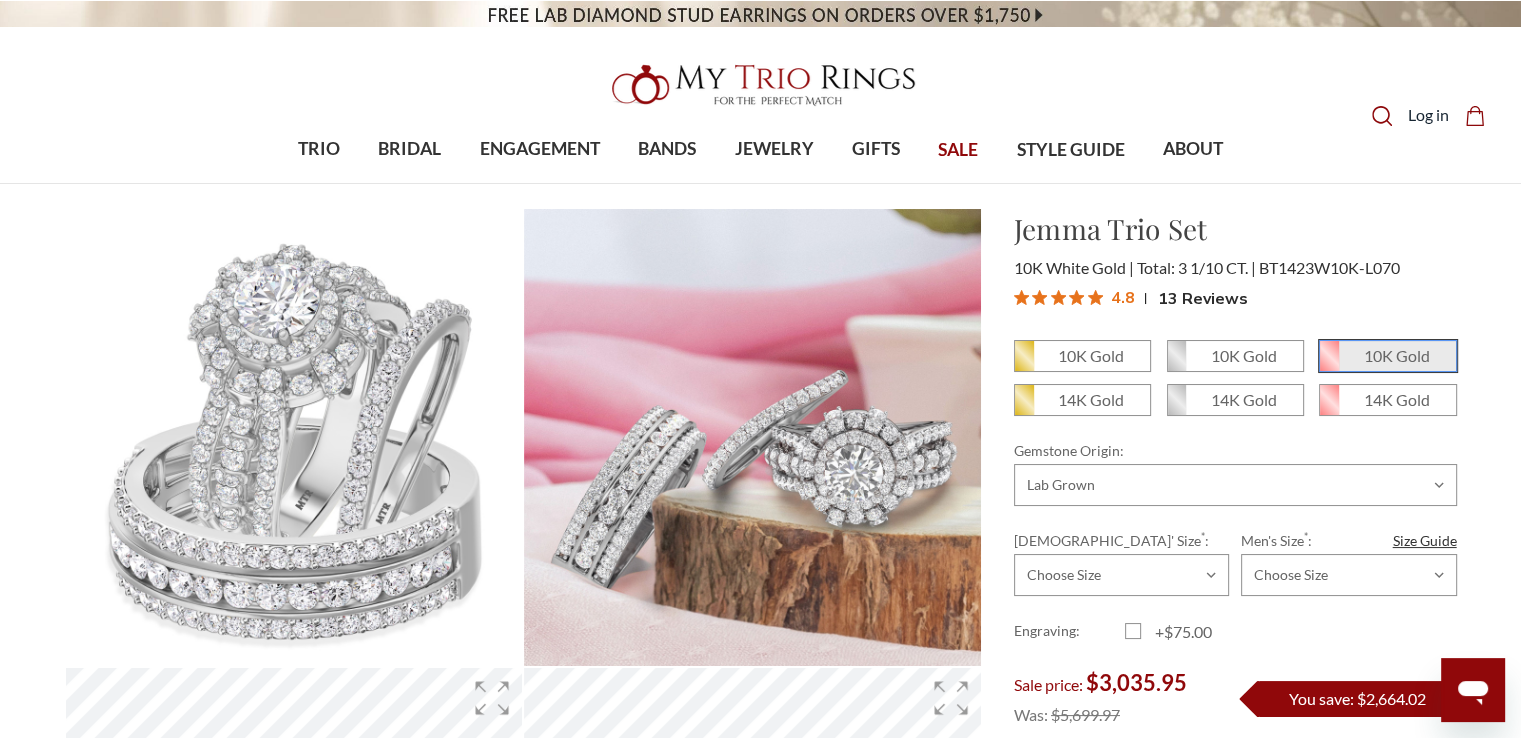 scroll, scrollTop: 0, scrollLeft: 0, axis: both 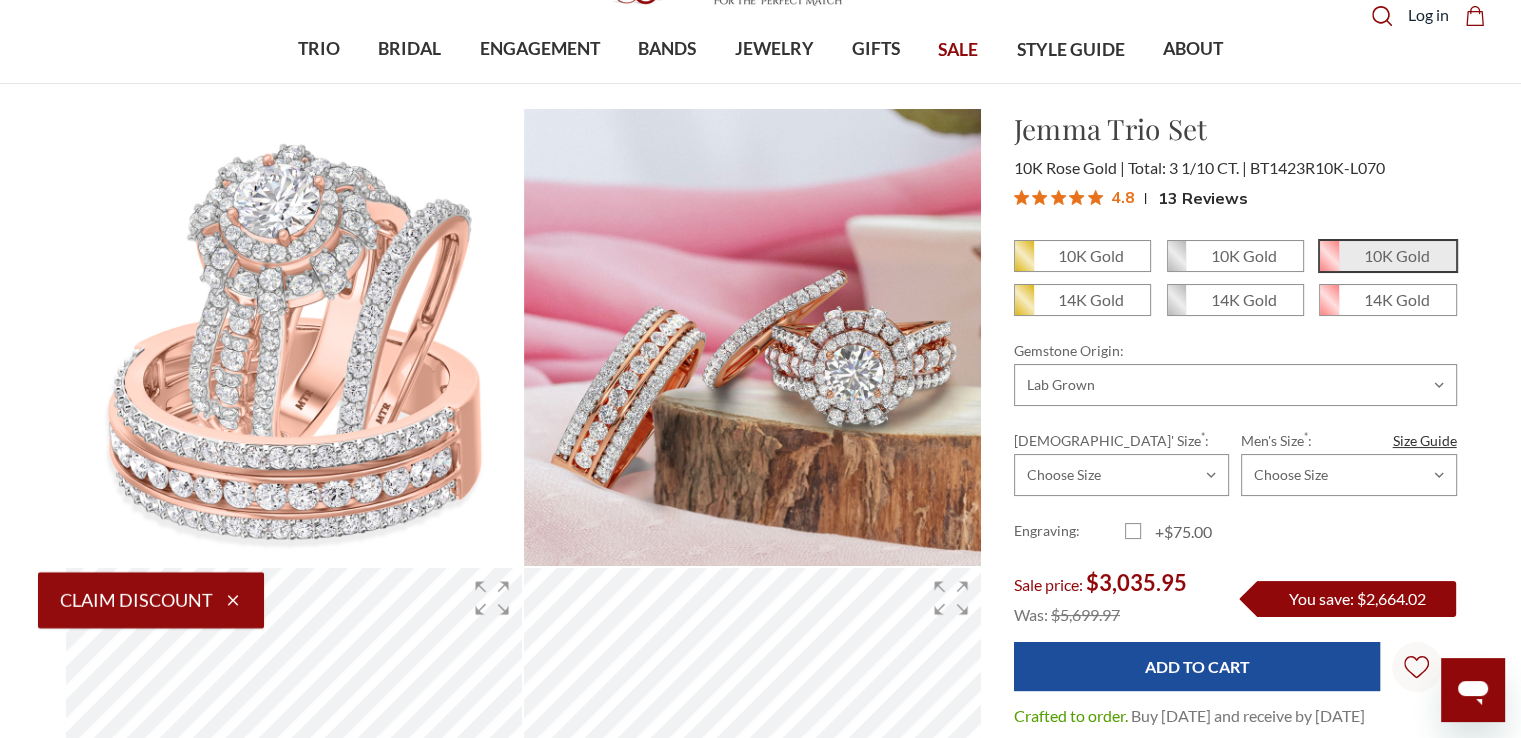 click on "10K  Gold" at bounding box center [1397, 255] 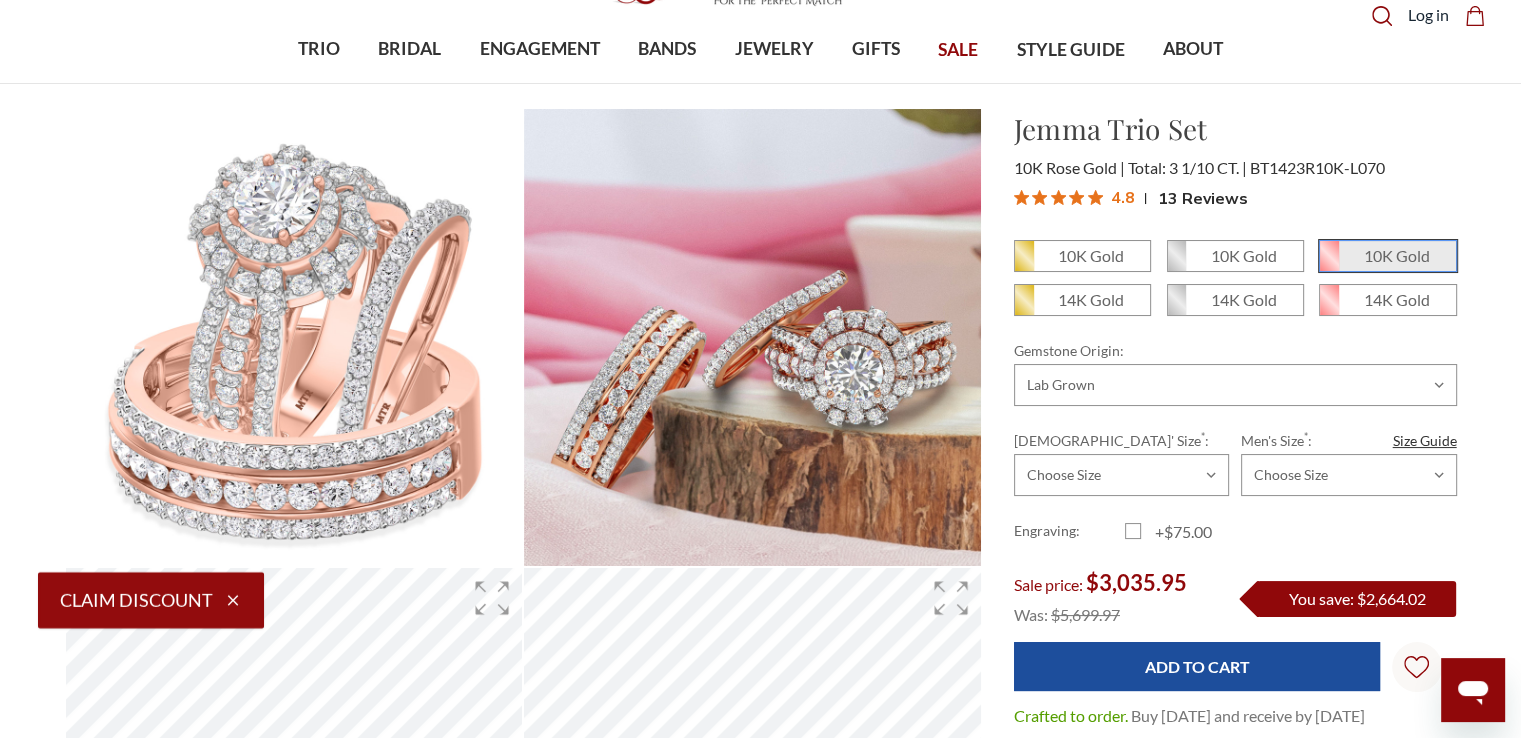 click on "10K  Gold" at bounding box center [1327, 263] 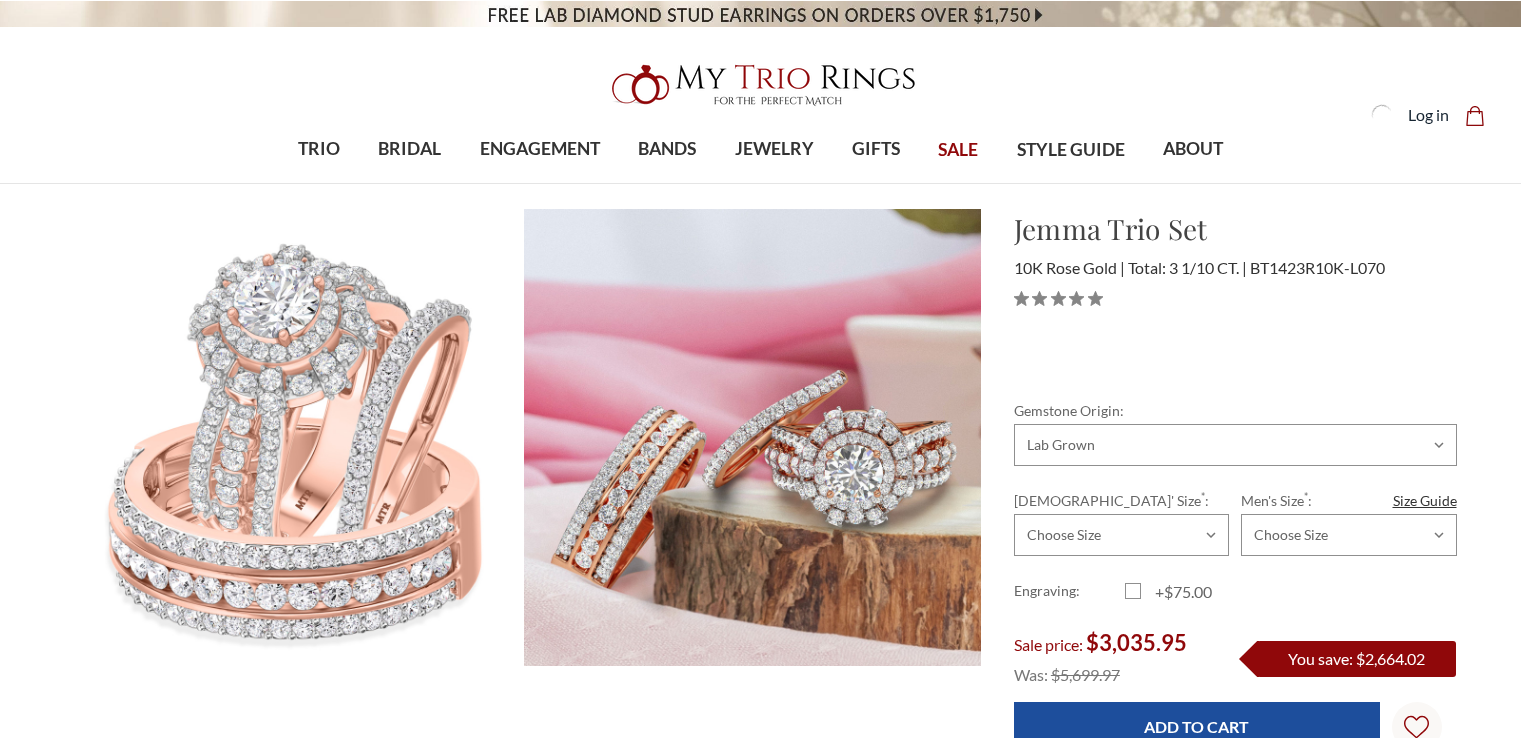 scroll, scrollTop: 0, scrollLeft: 0, axis: both 